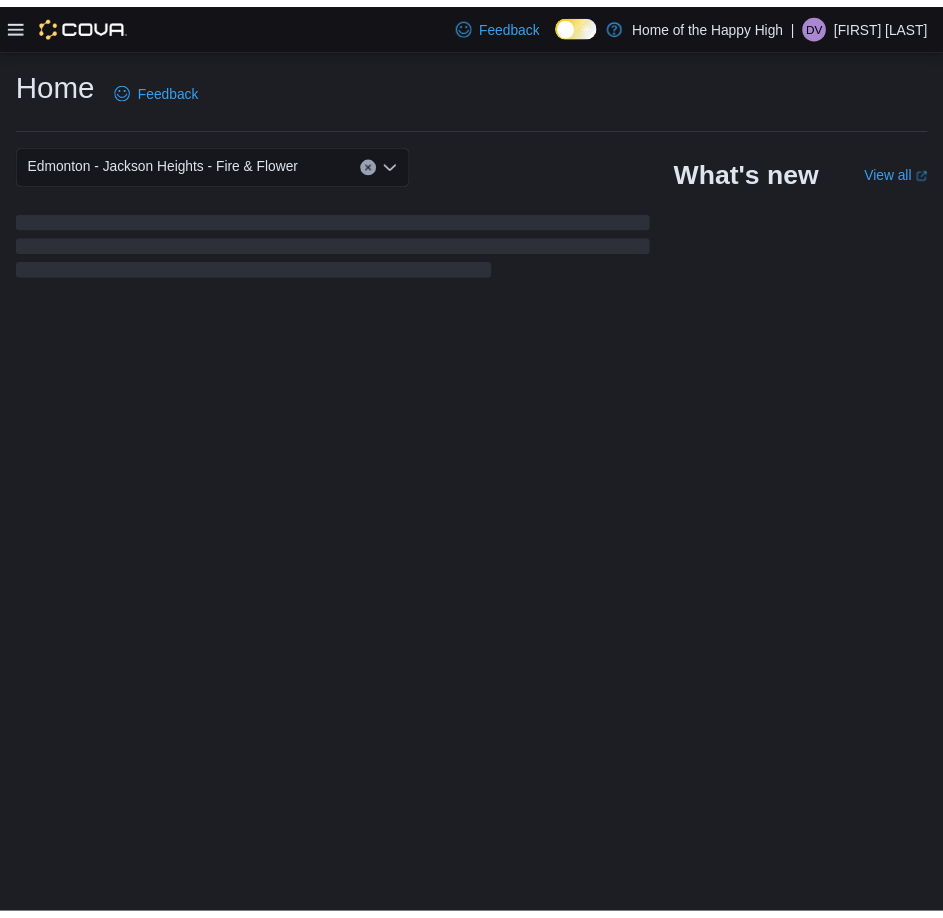 scroll, scrollTop: 0, scrollLeft: 0, axis: both 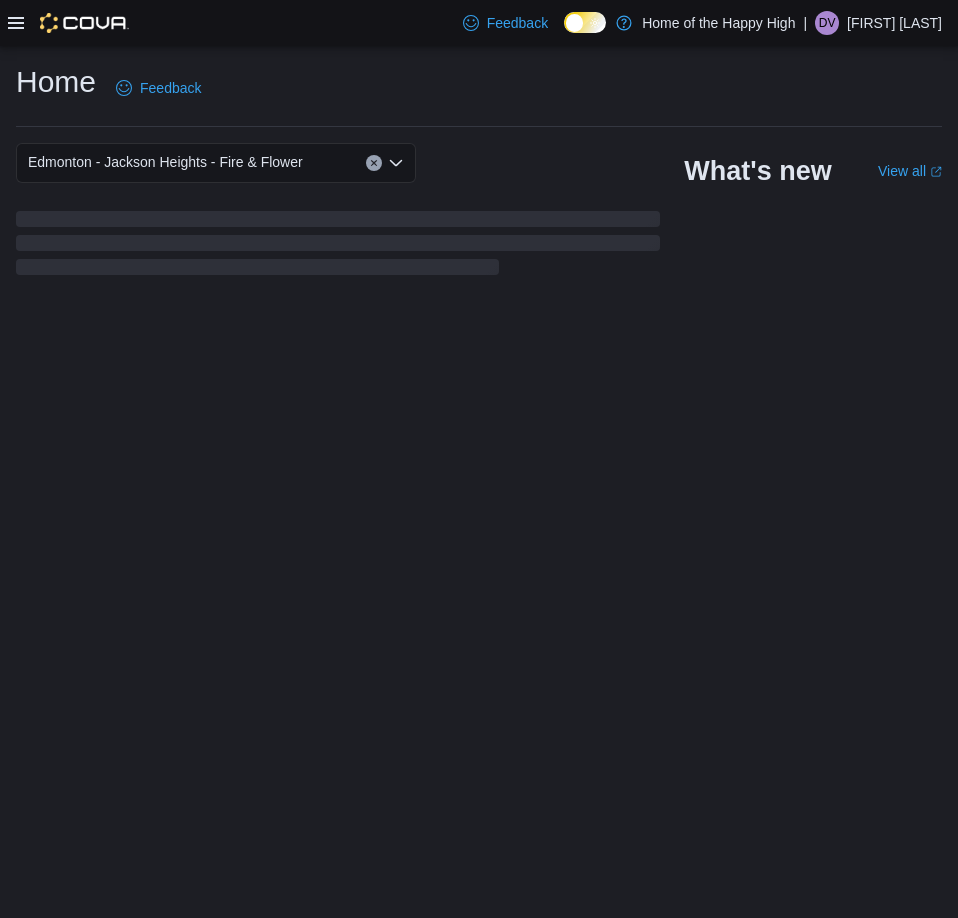 click 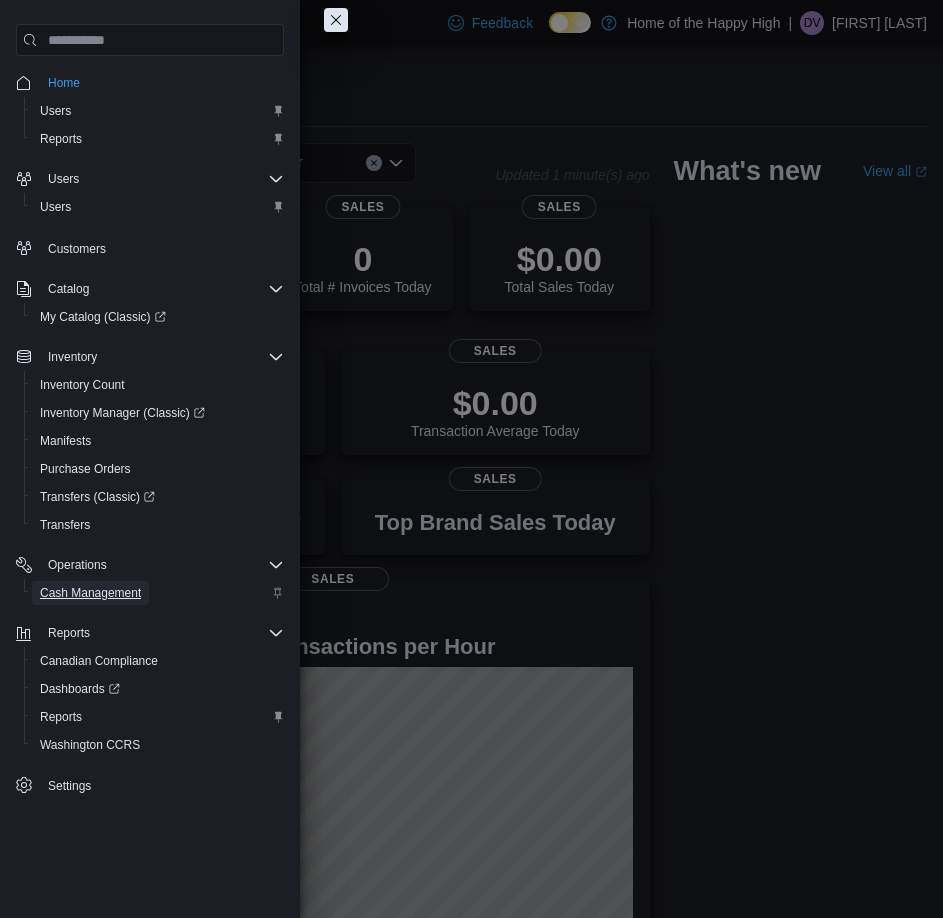 click on "Cash Management" at bounding box center (90, 593) 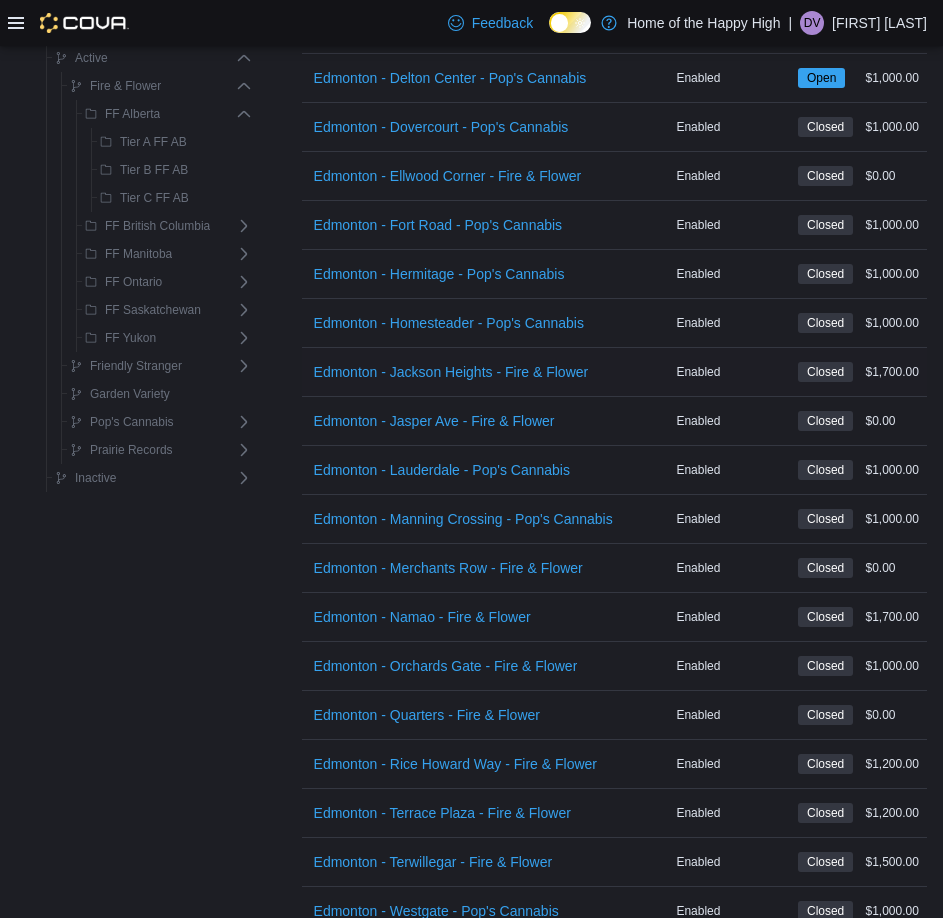 scroll, scrollTop: 1800, scrollLeft: 0, axis: vertical 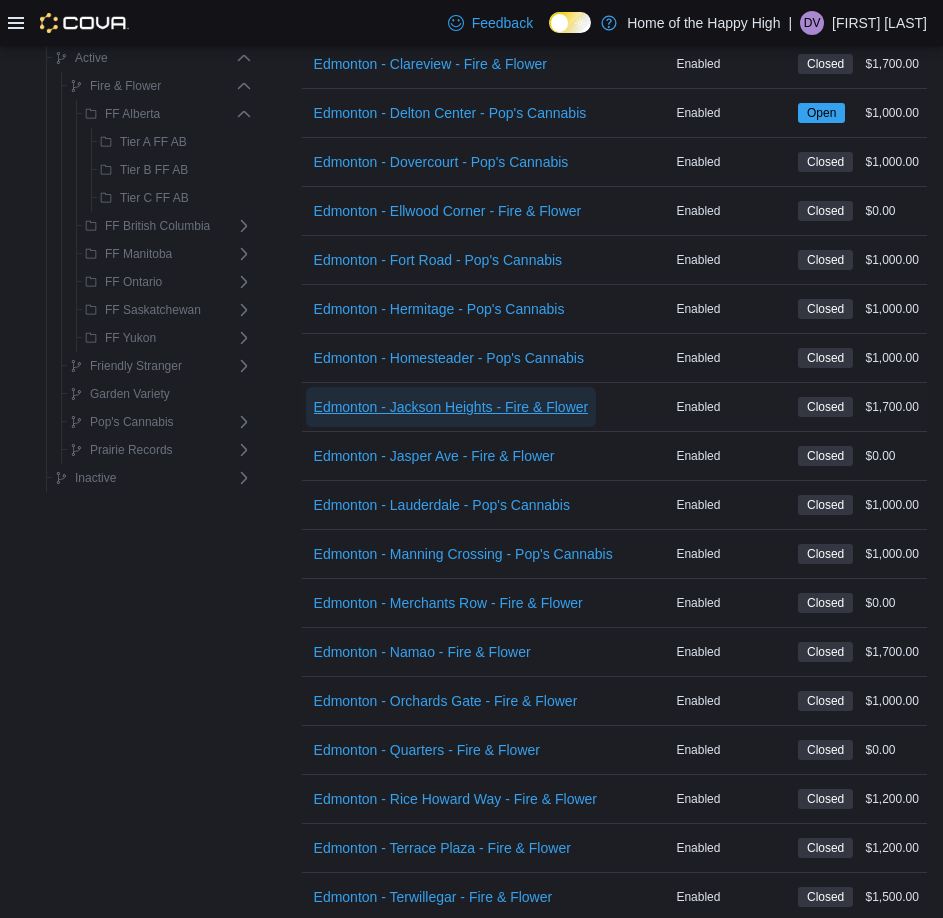 click on "Edmonton - Jackson Heights - Fire & Flower" at bounding box center [451, 407] 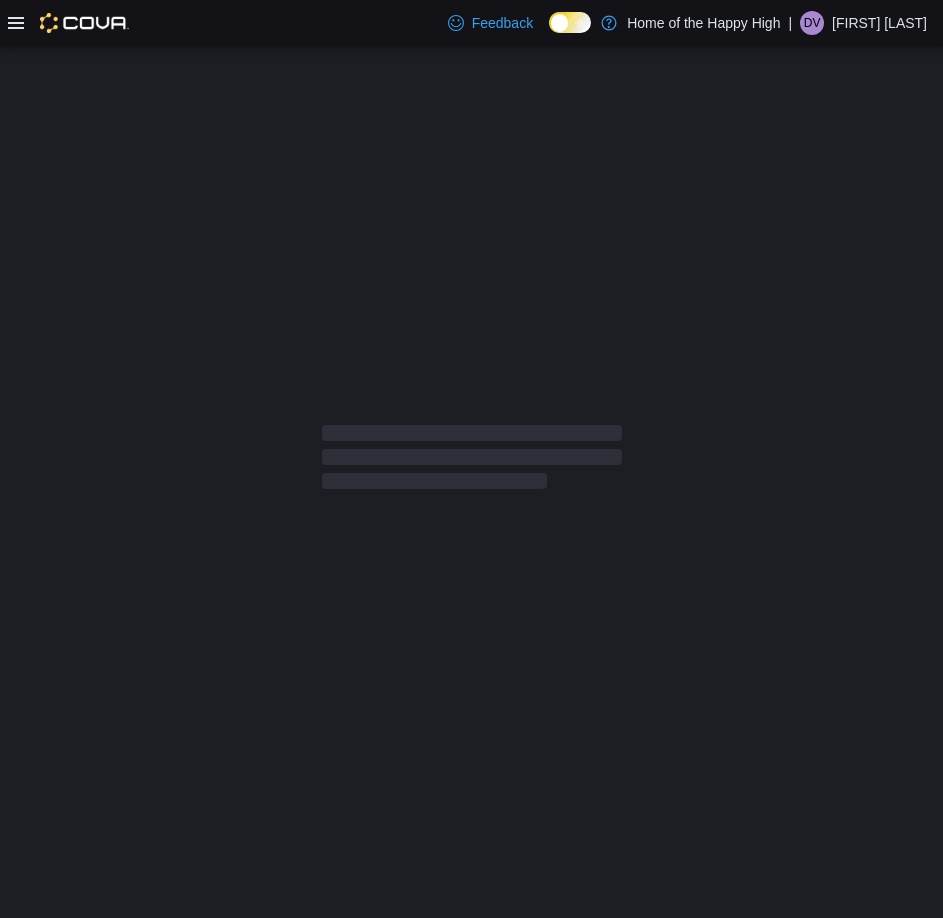 scroll, scrollTop: 0, scrollLeft: 0, axis: both 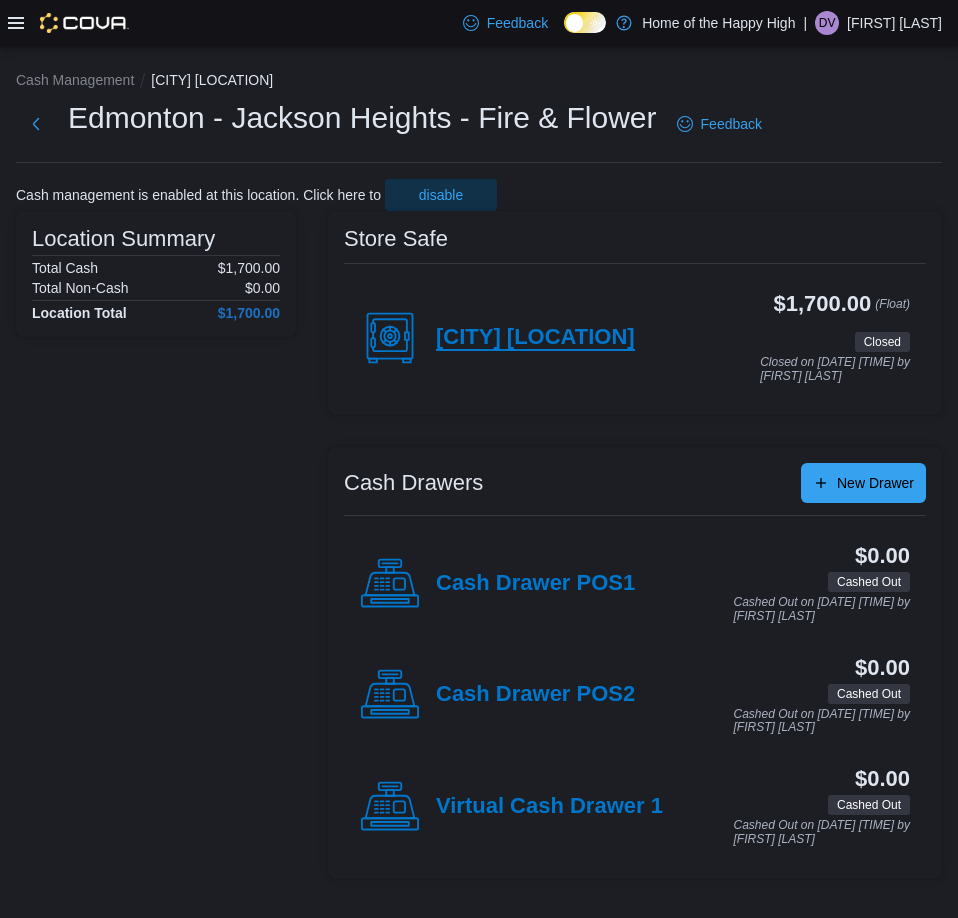 click on "[CITY] [LOCATION]" at bounding box center (535, 338) 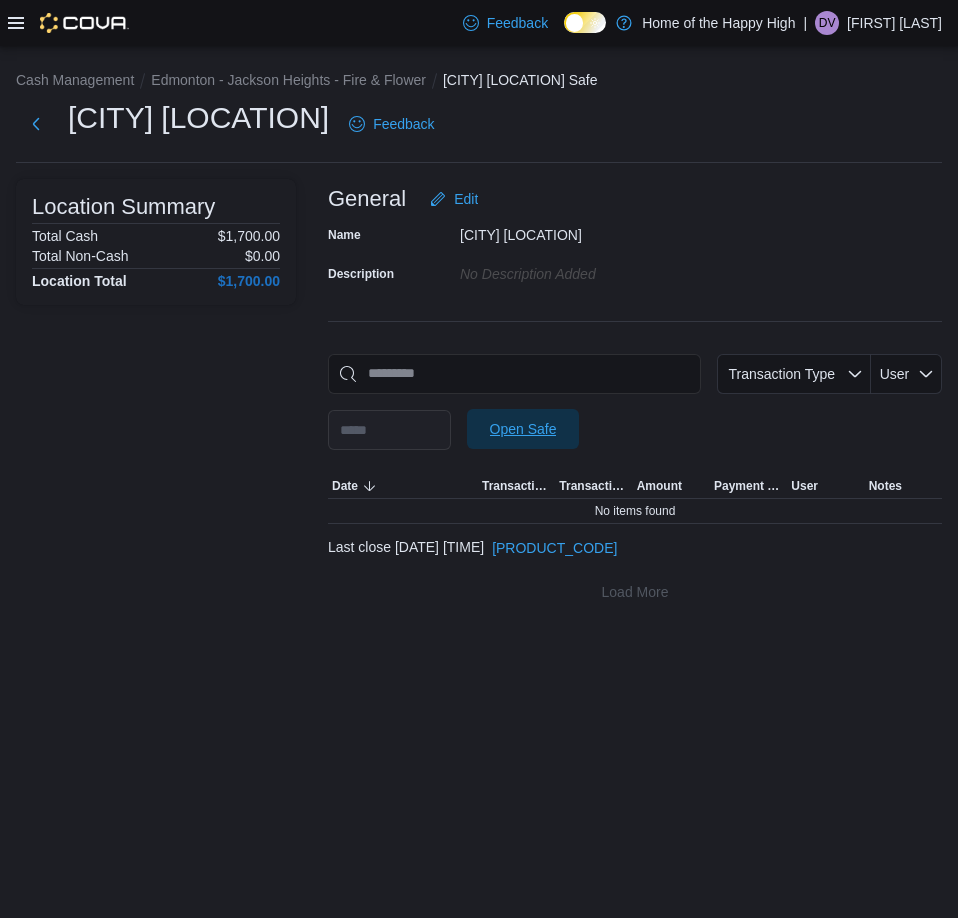click on "Open Safe" at bounding box center [523, 429] 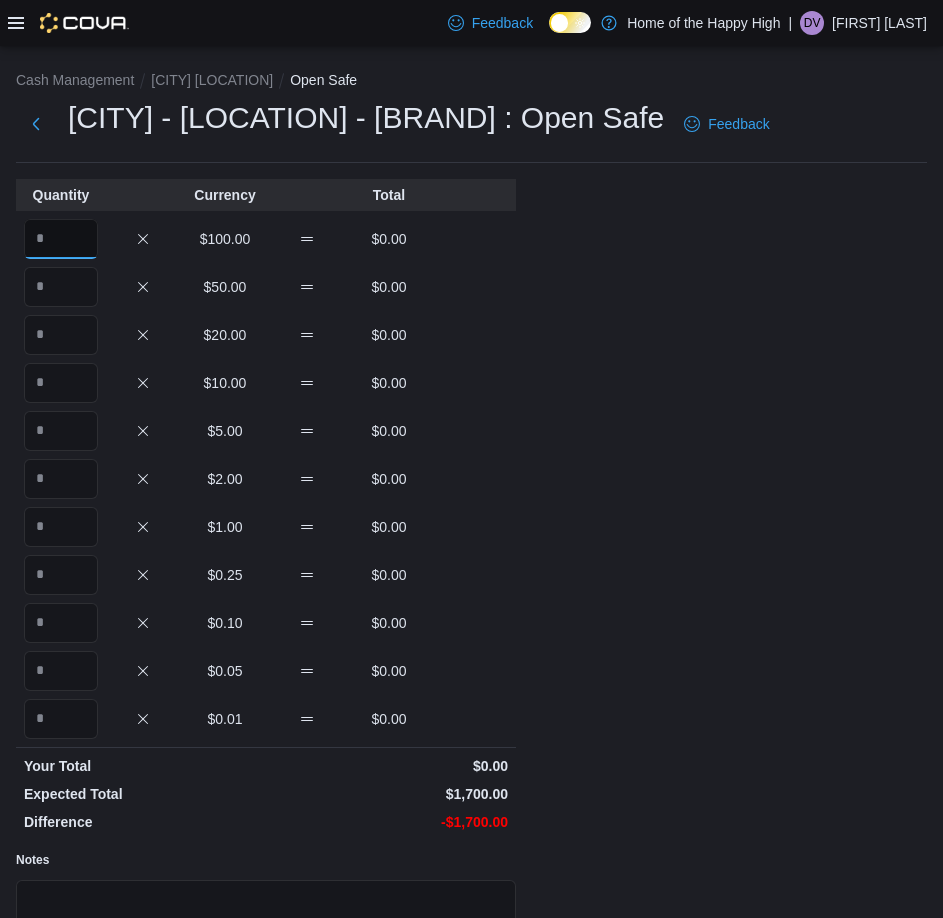 click at bounding box center (61, 239) 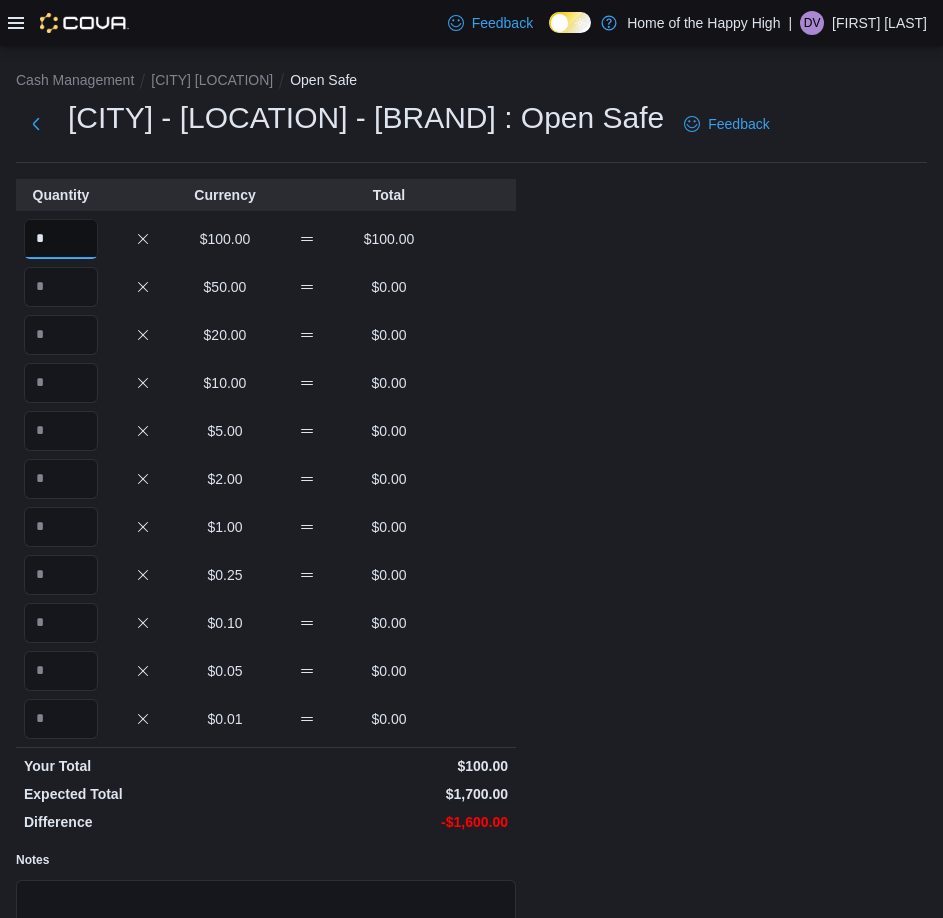 type on "*" 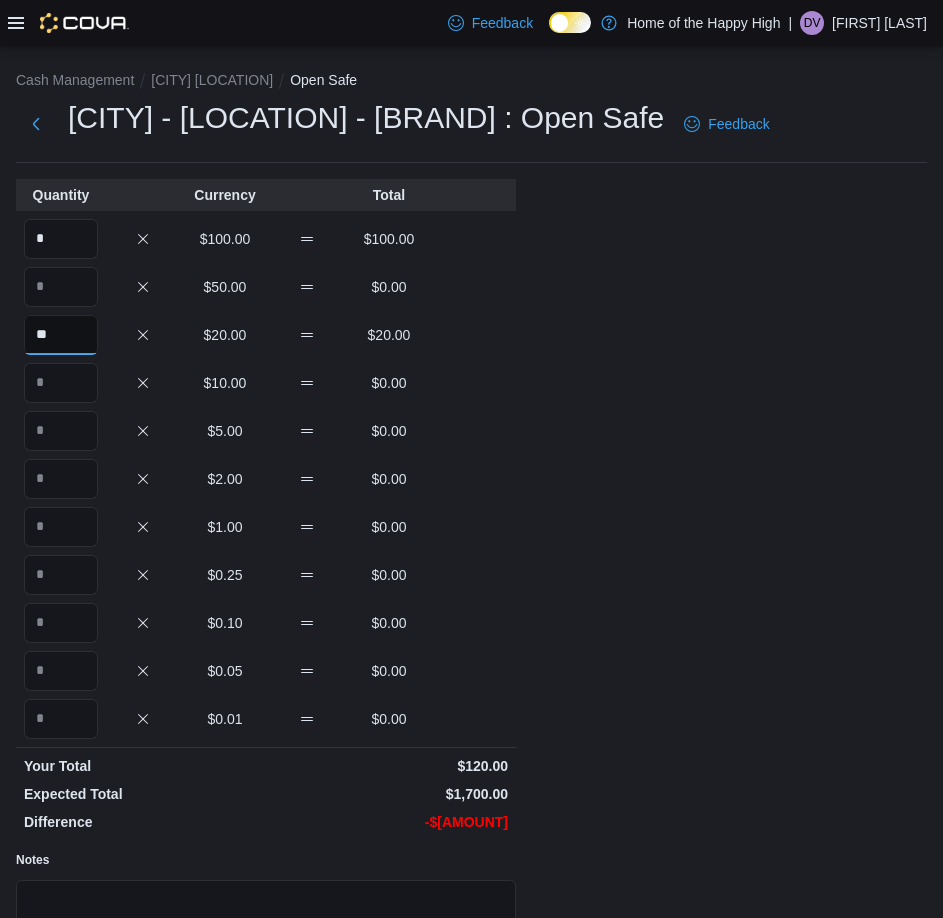 type on "**" 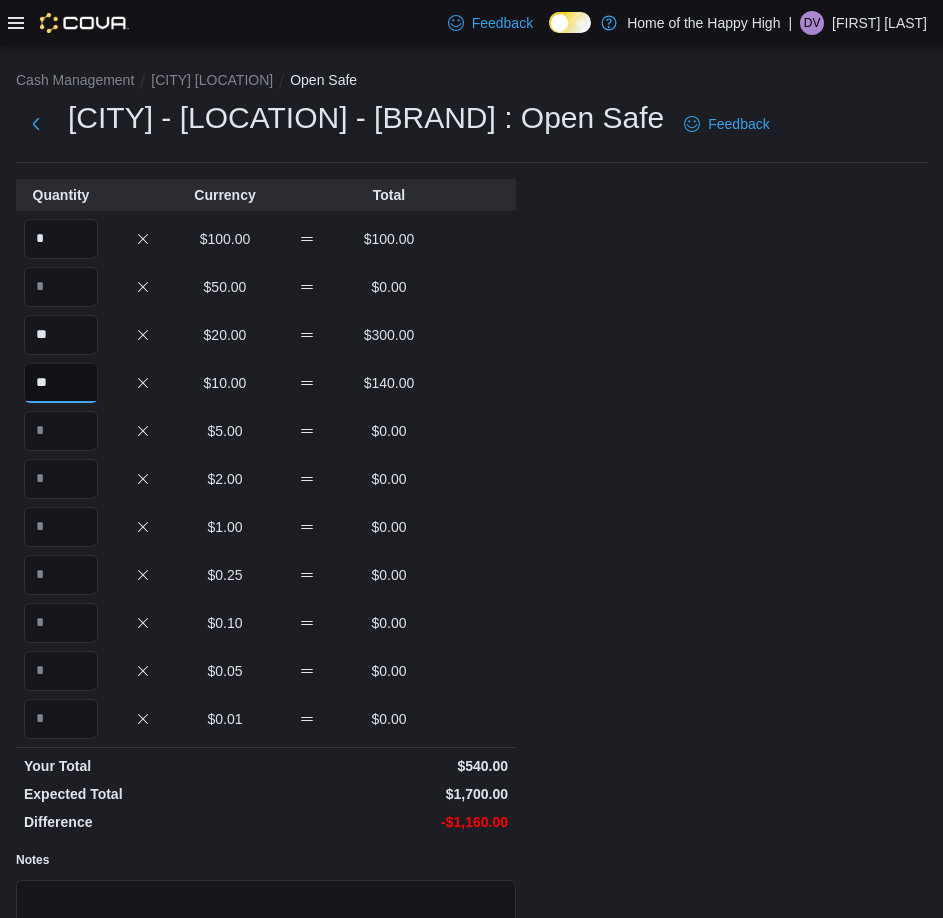 type on "**" 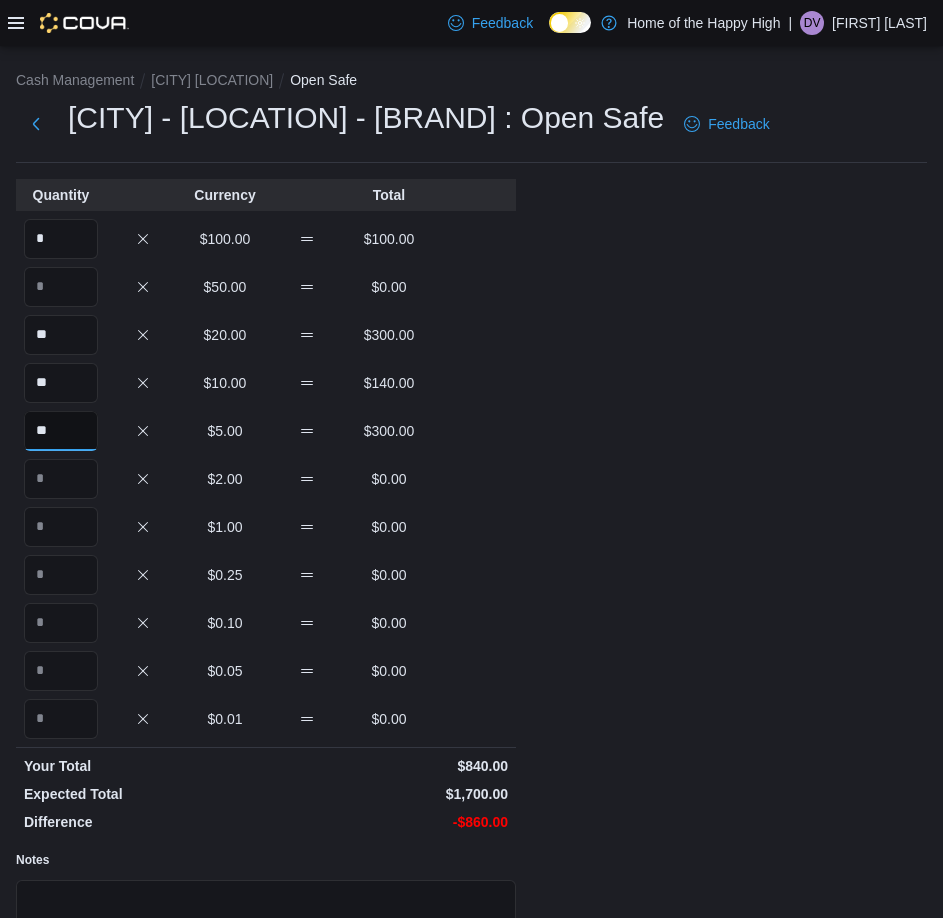 type on "**" 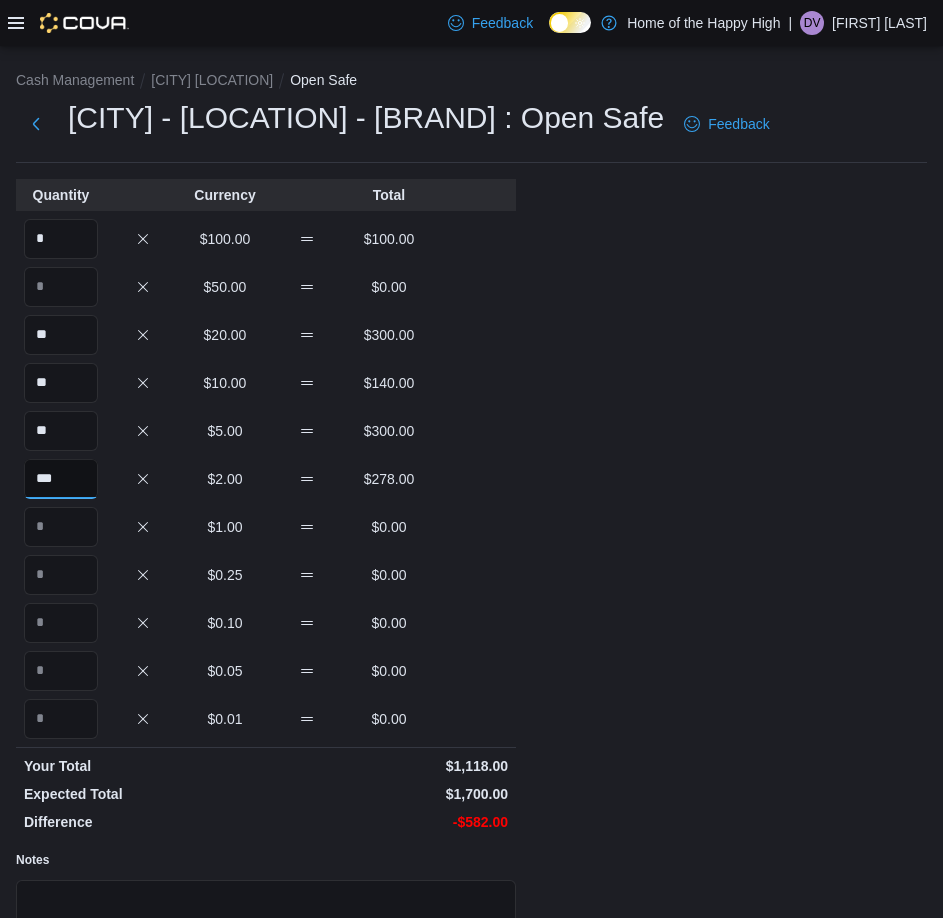 type on "***" 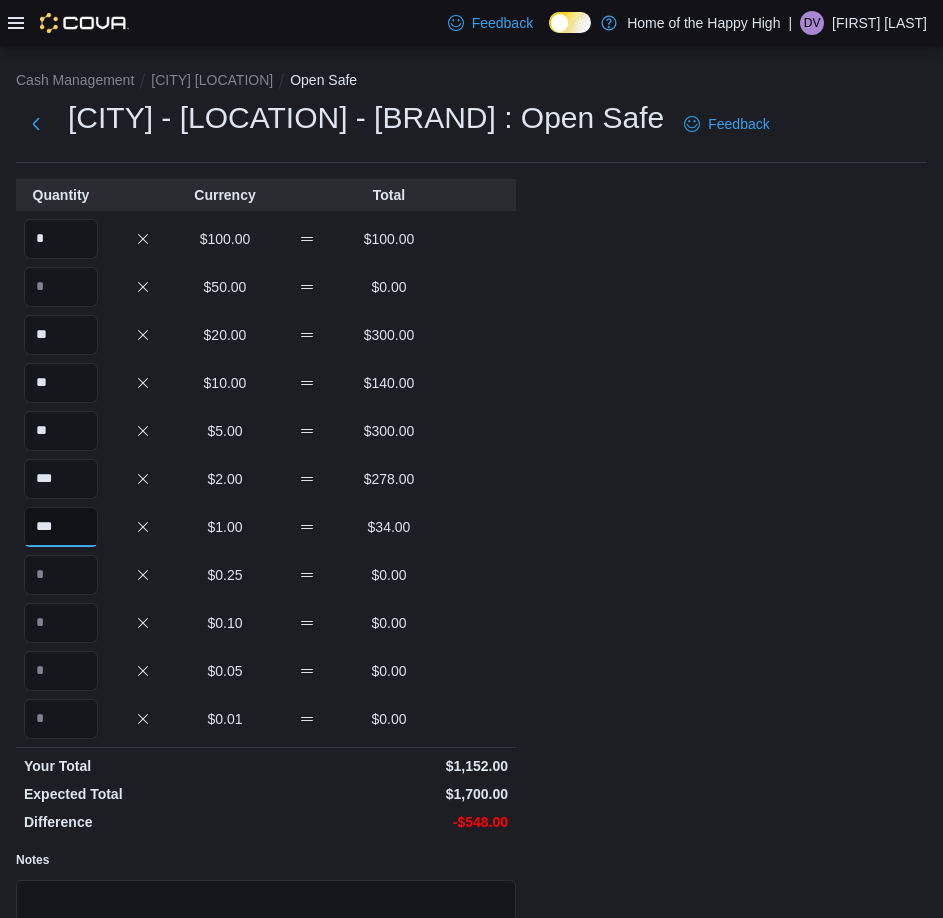 type on "***" 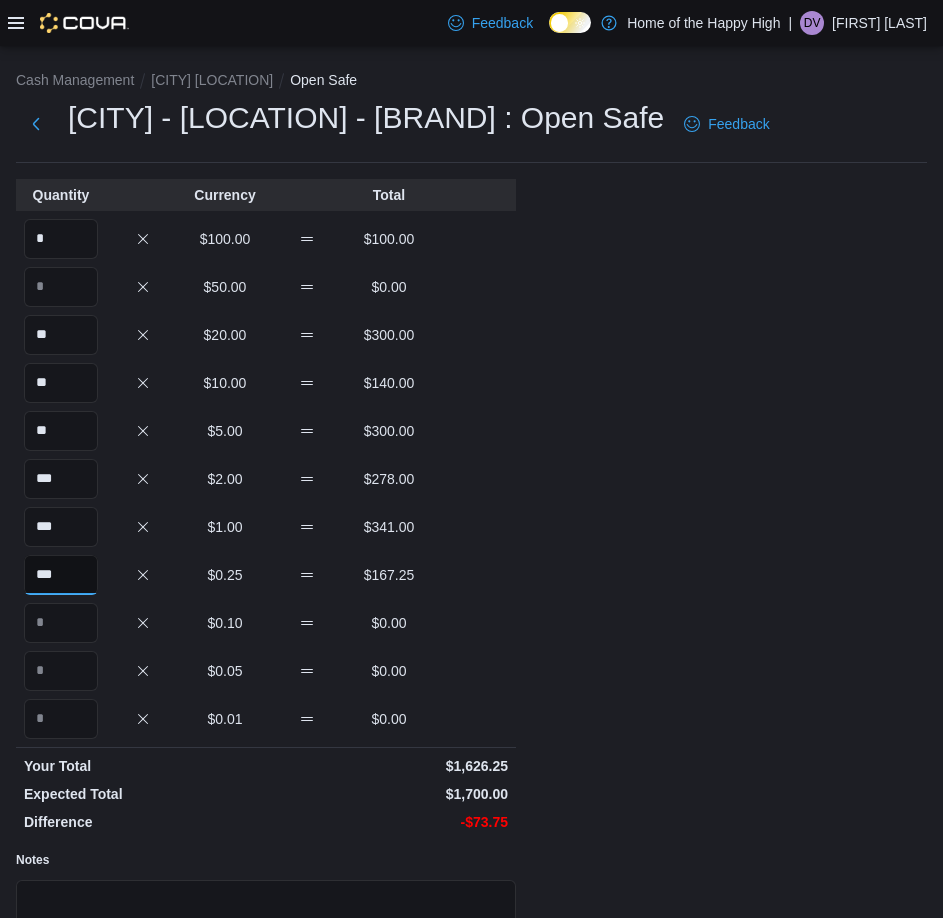 type on "***" 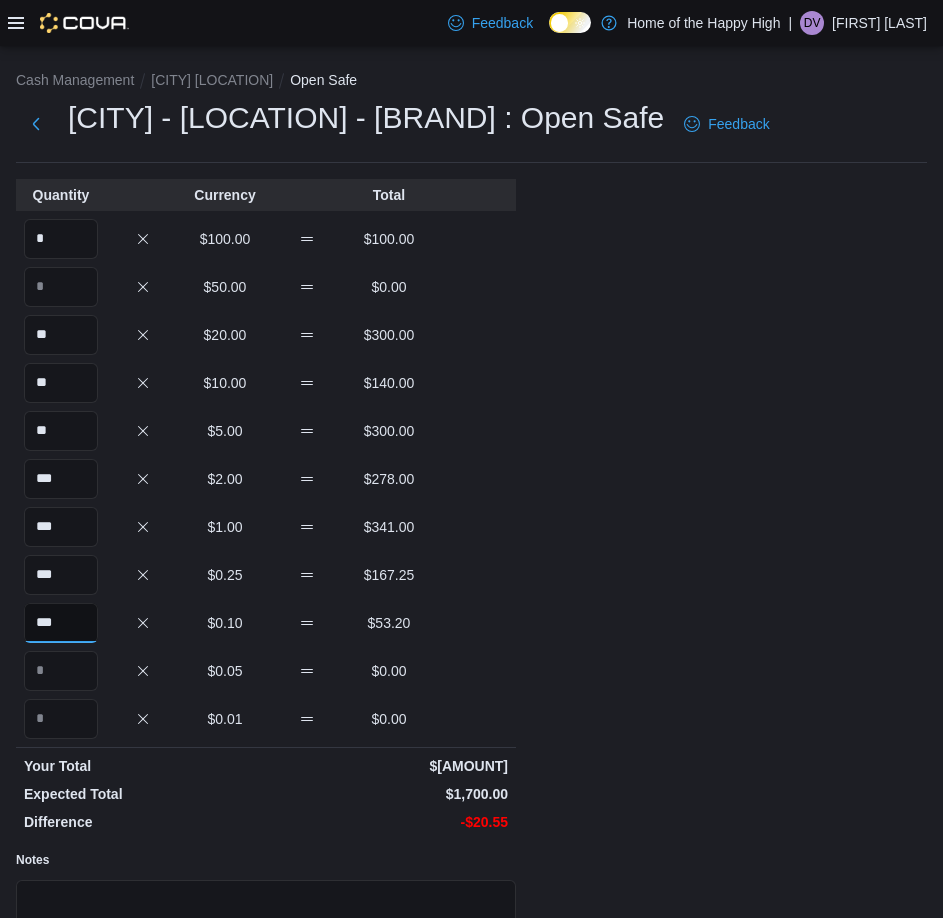 type on "***" 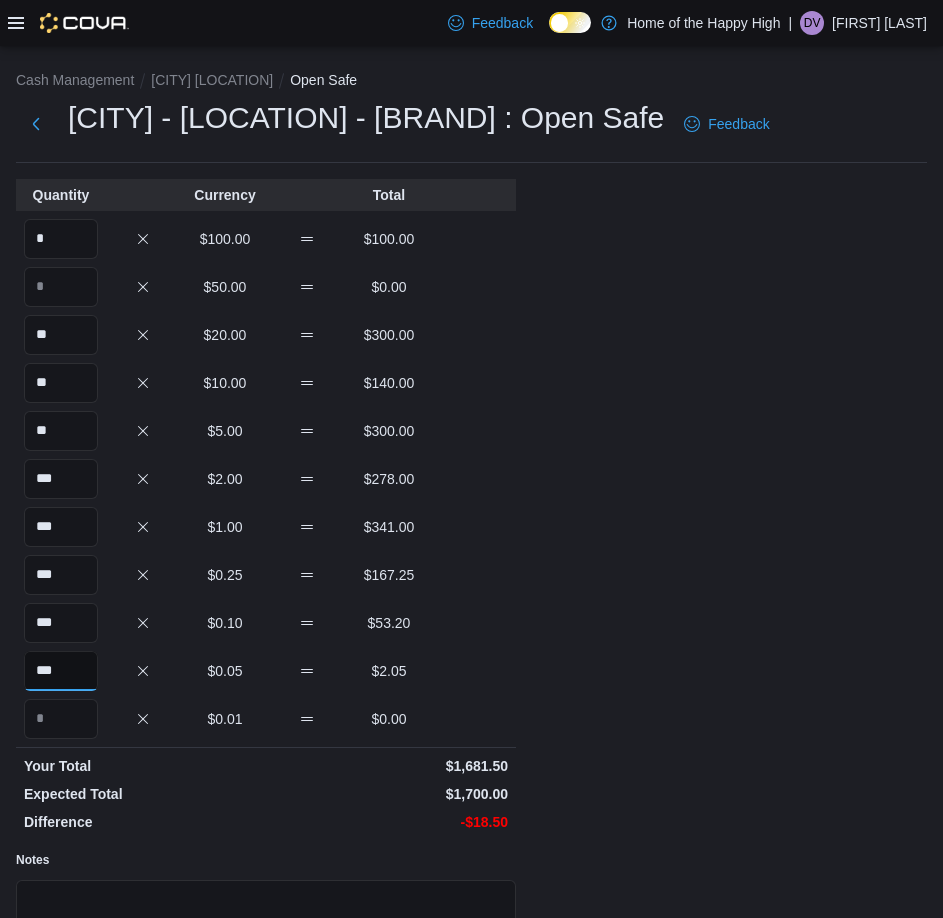 type on "***" 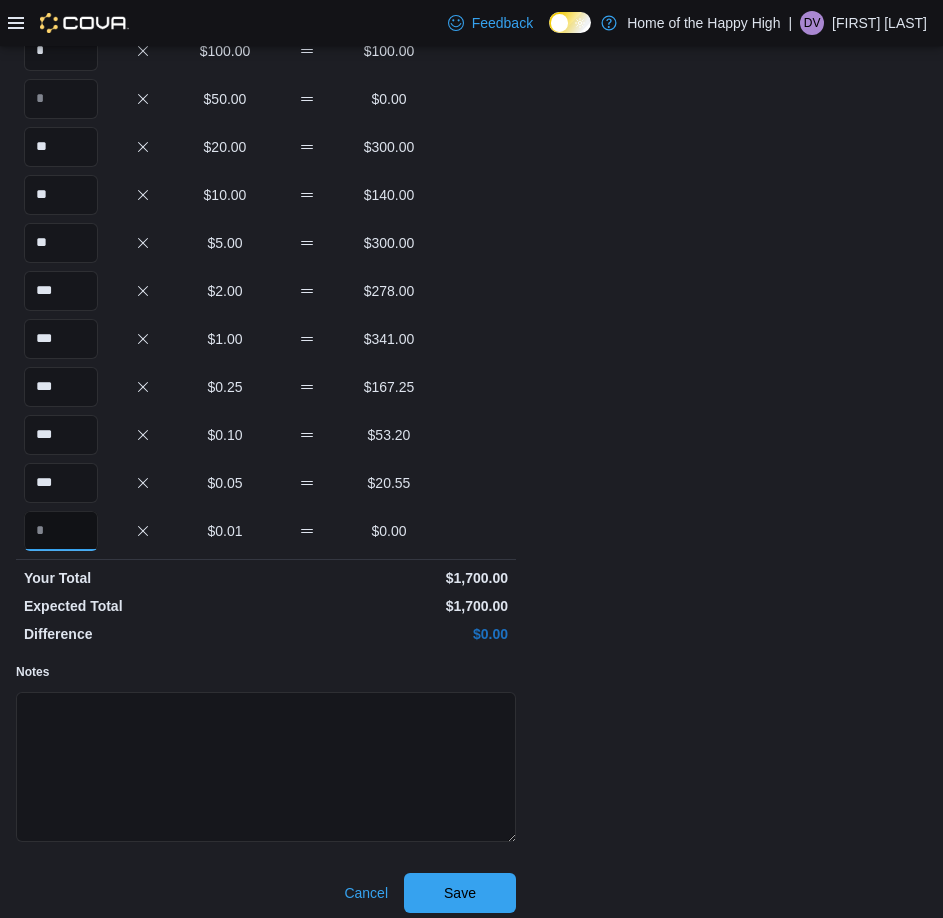scroll, scrollTop: 199, scrollLeft: 0, axis: vertical 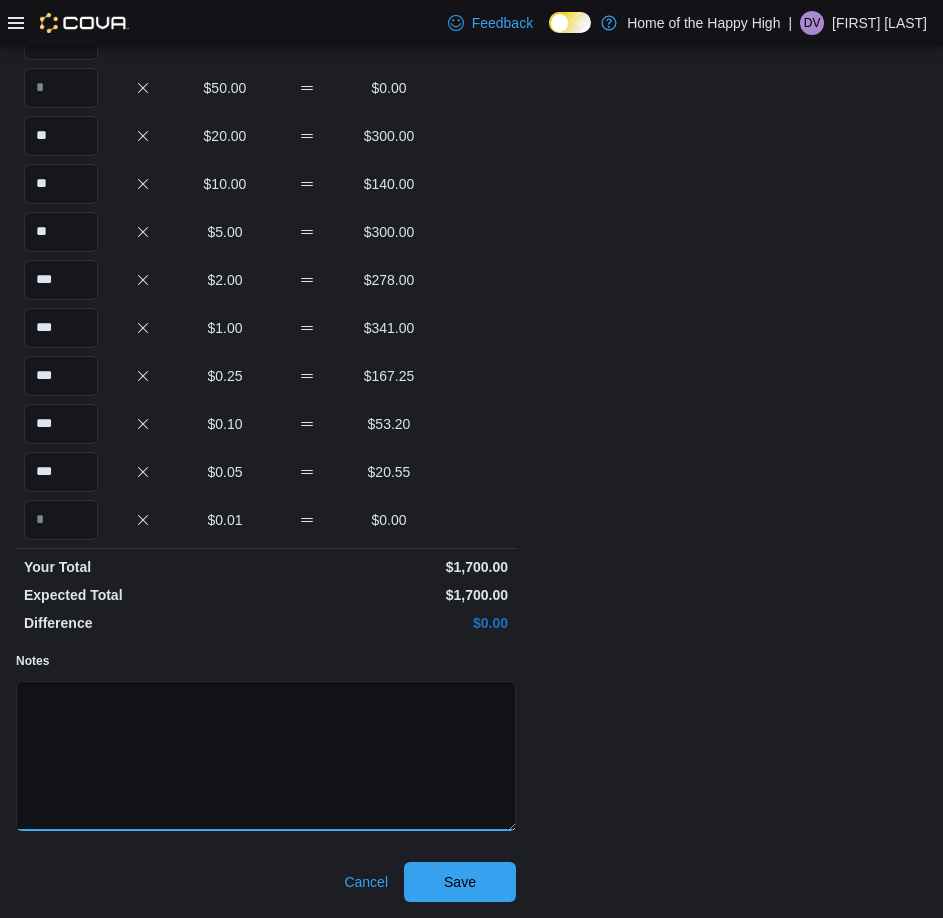 click on "Notes" at bounding box center [266, 756] 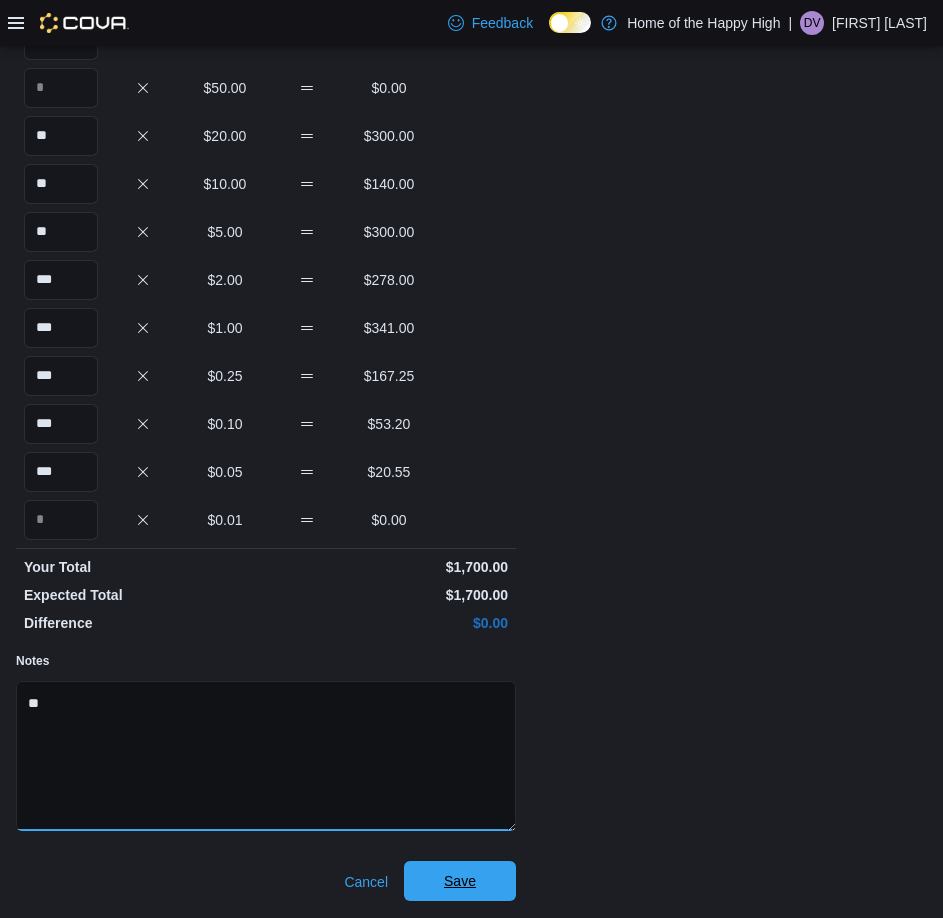 type on "**" 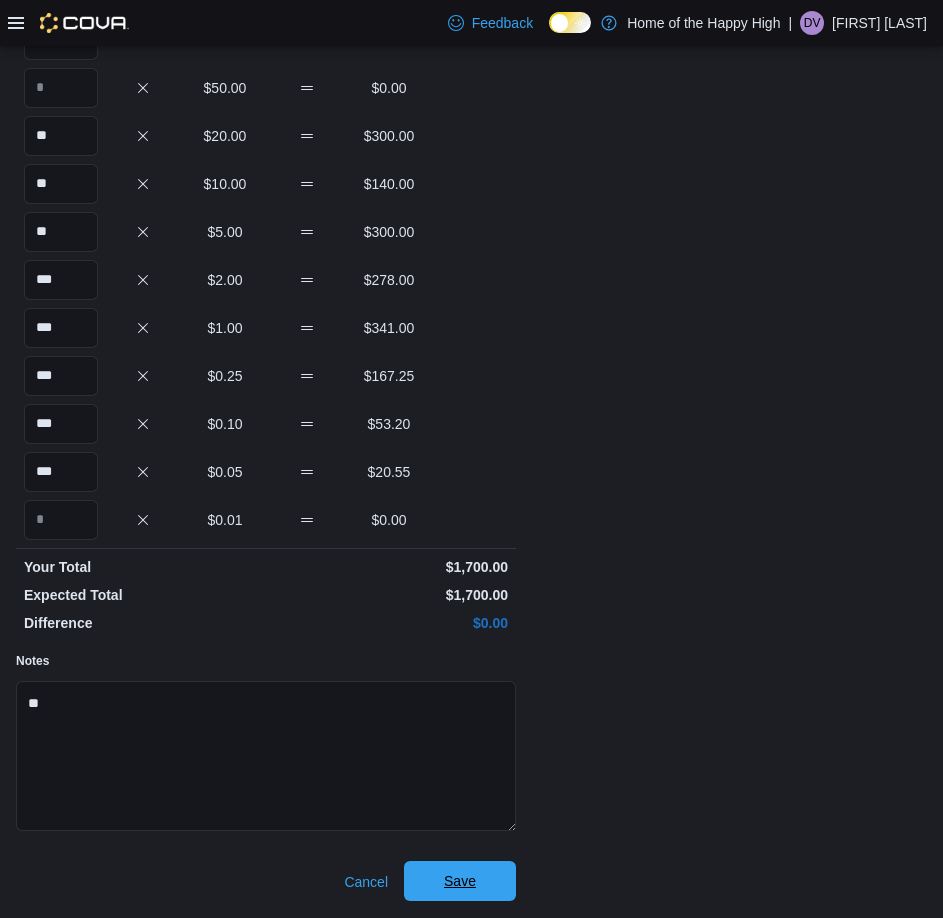 click on "Save" at bounding box center (460, 881) 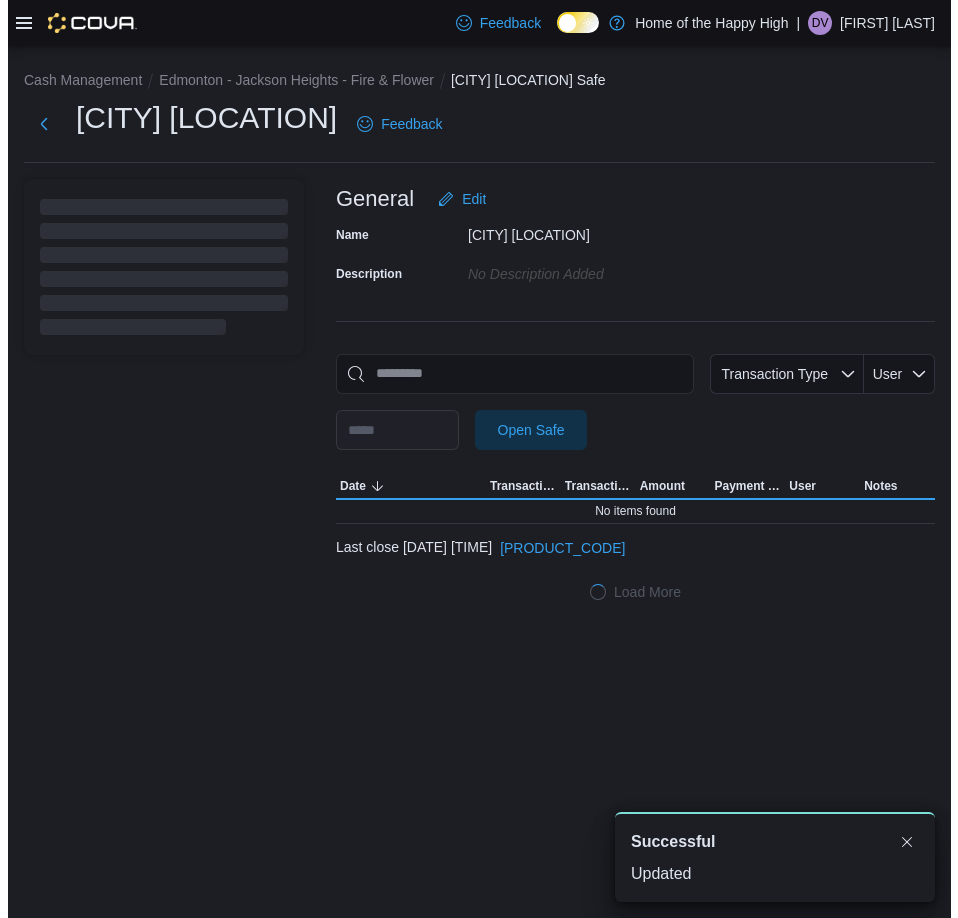 scroll, scrollTop: 0, scrollLeft: 0, axis: both 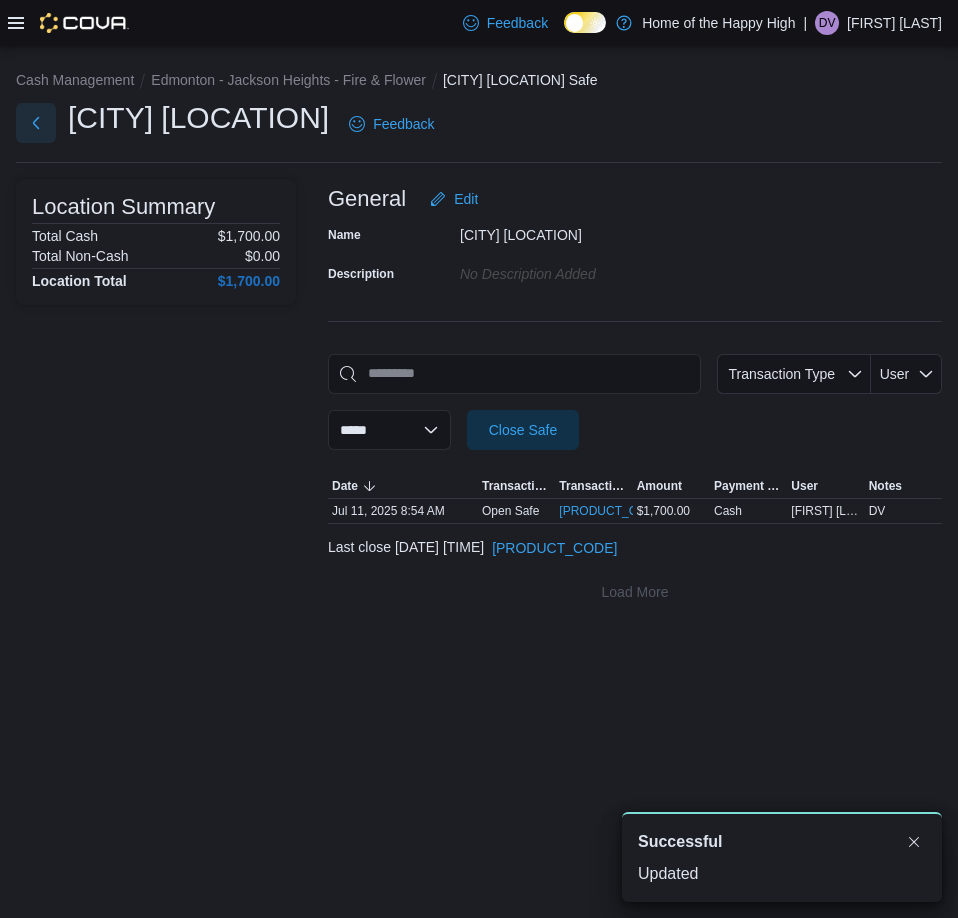 click at bounding box center (36, 123) 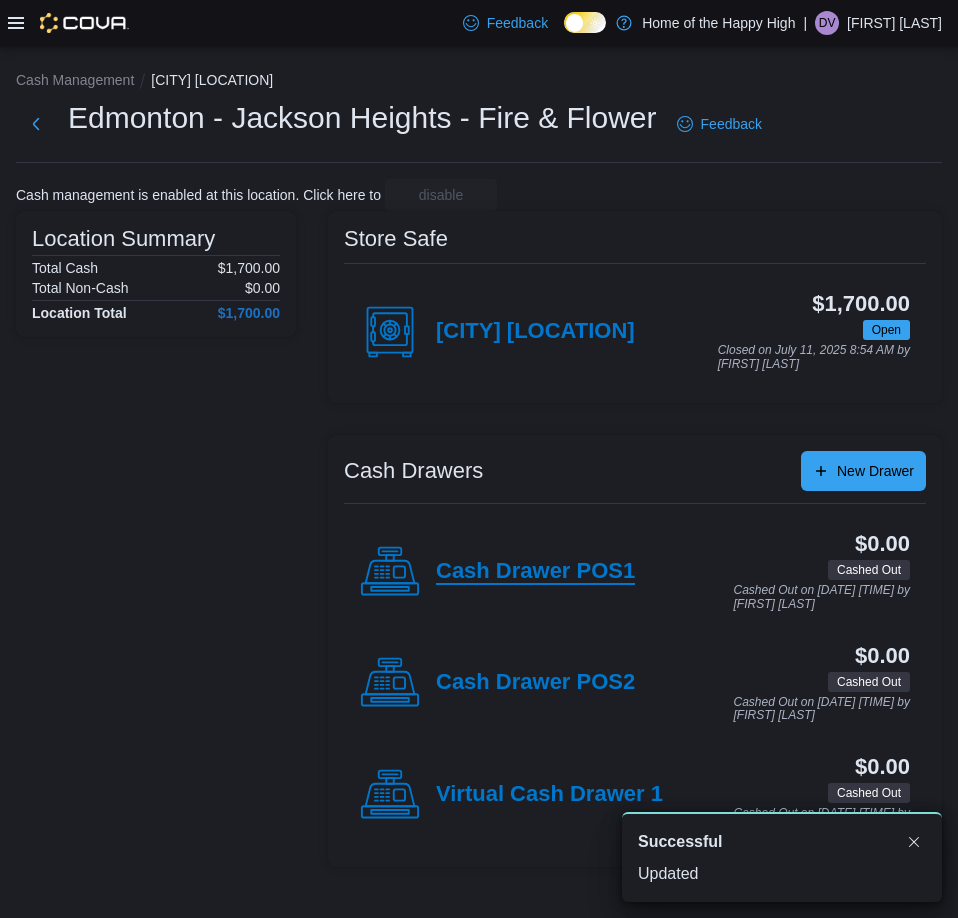 click on "Cash Drawer POS1" at bounding box center [535, 572] 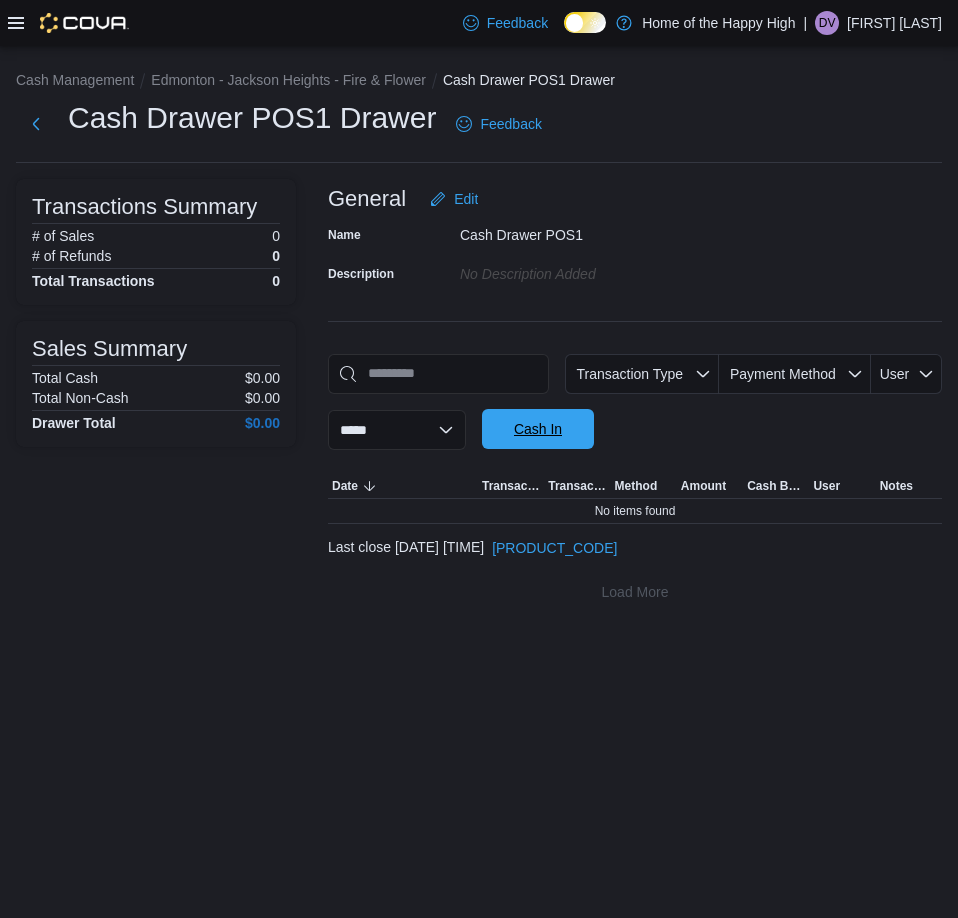 click on "Cash In" at bounding box center (538, 429) 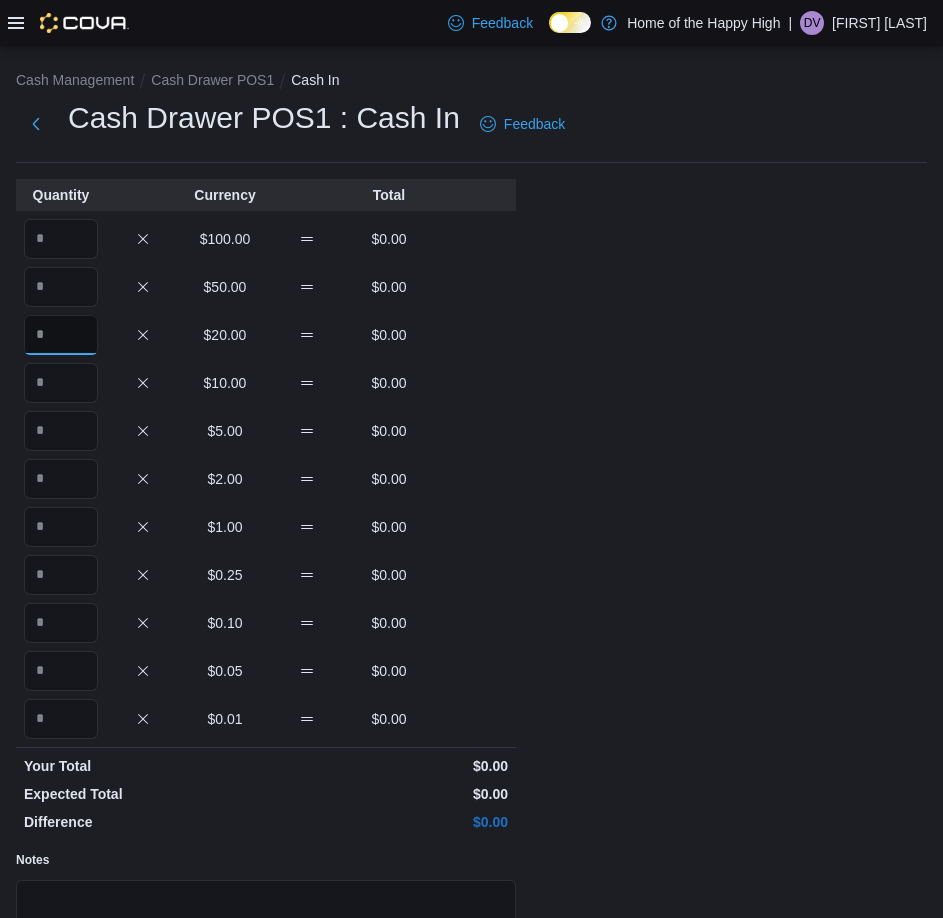click at bounding box center [61, 335] 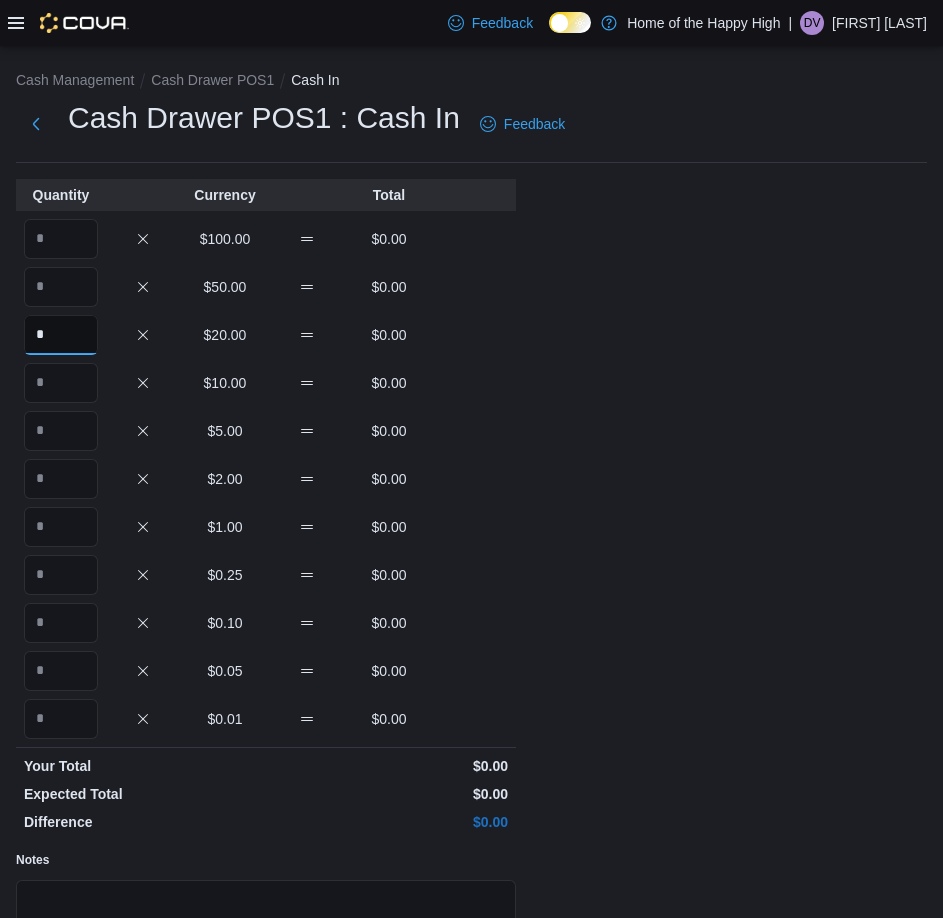 type on "*" 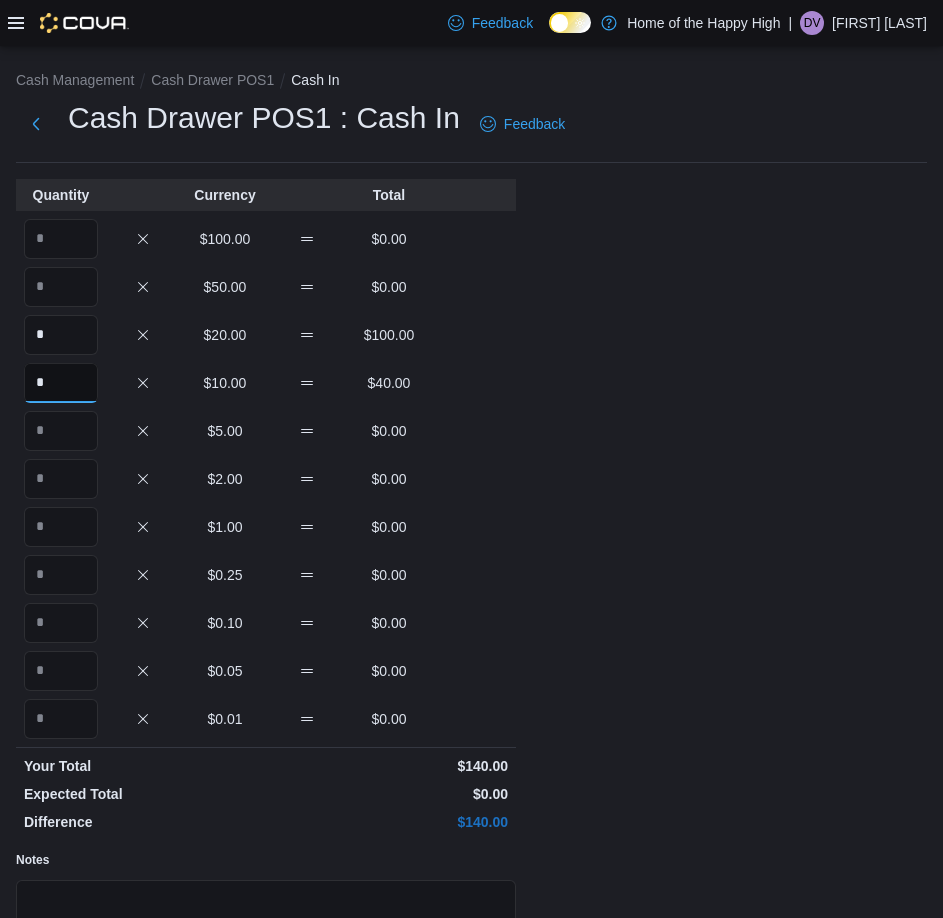 click on "*" at bounding box center (61, 383) 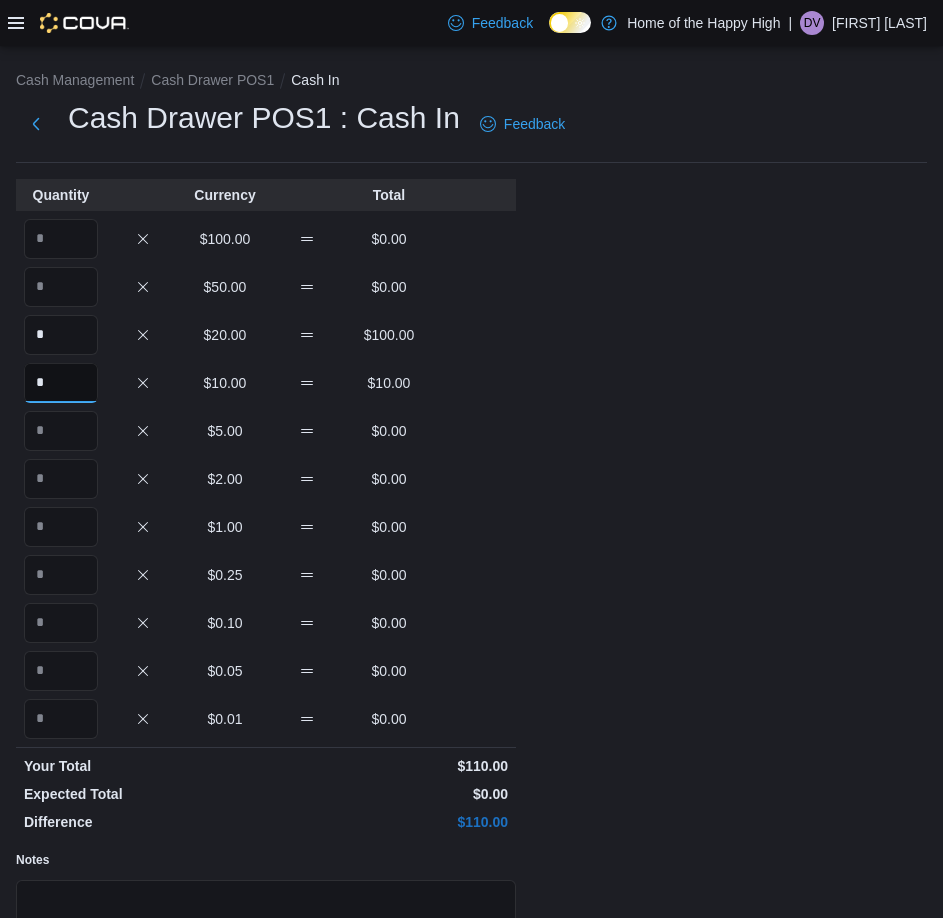type on "*" 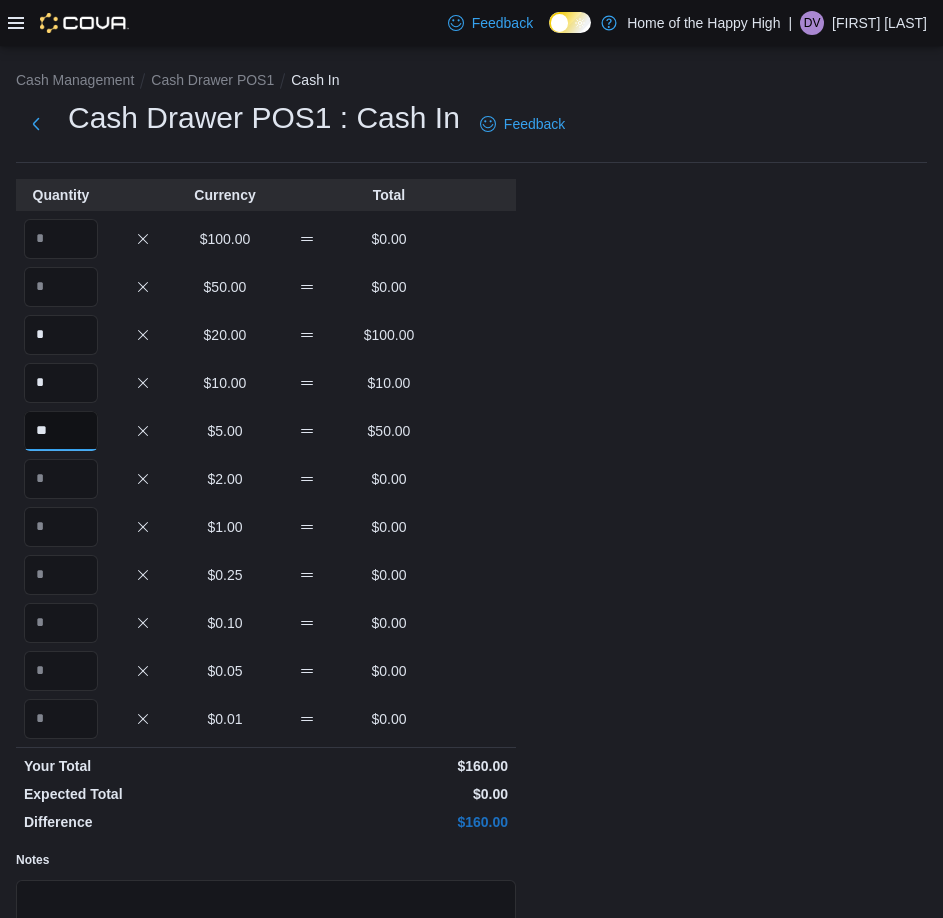 type on "**" 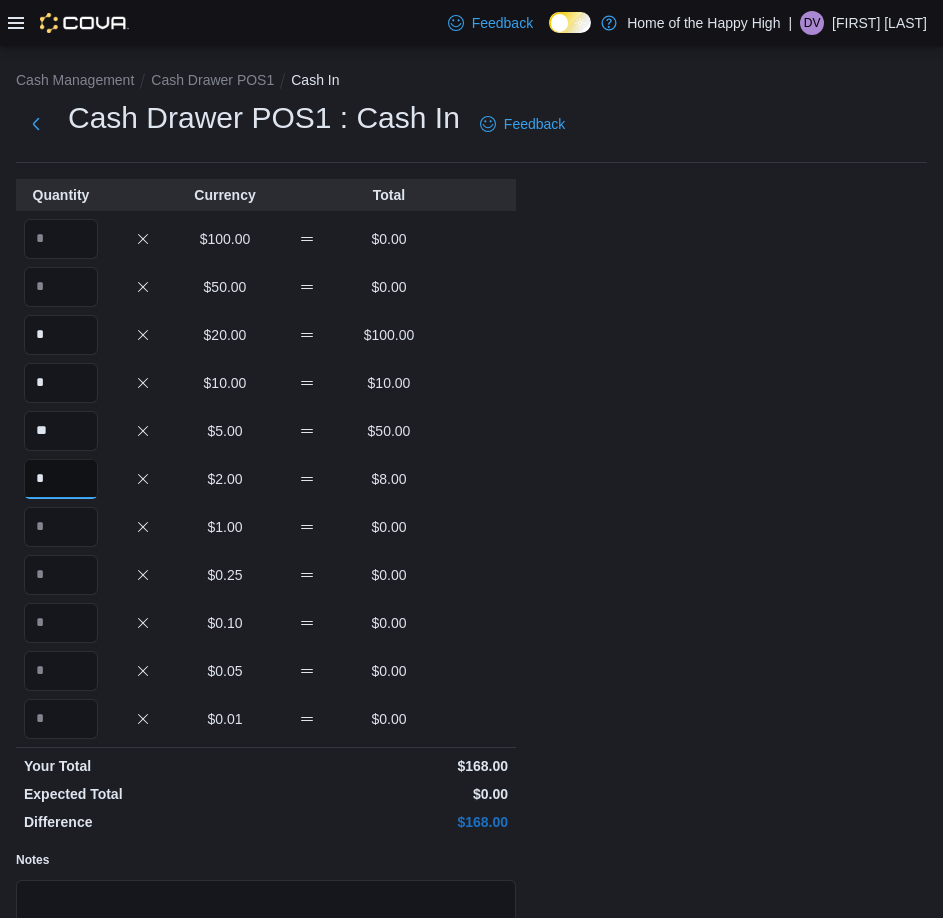 type on "*" 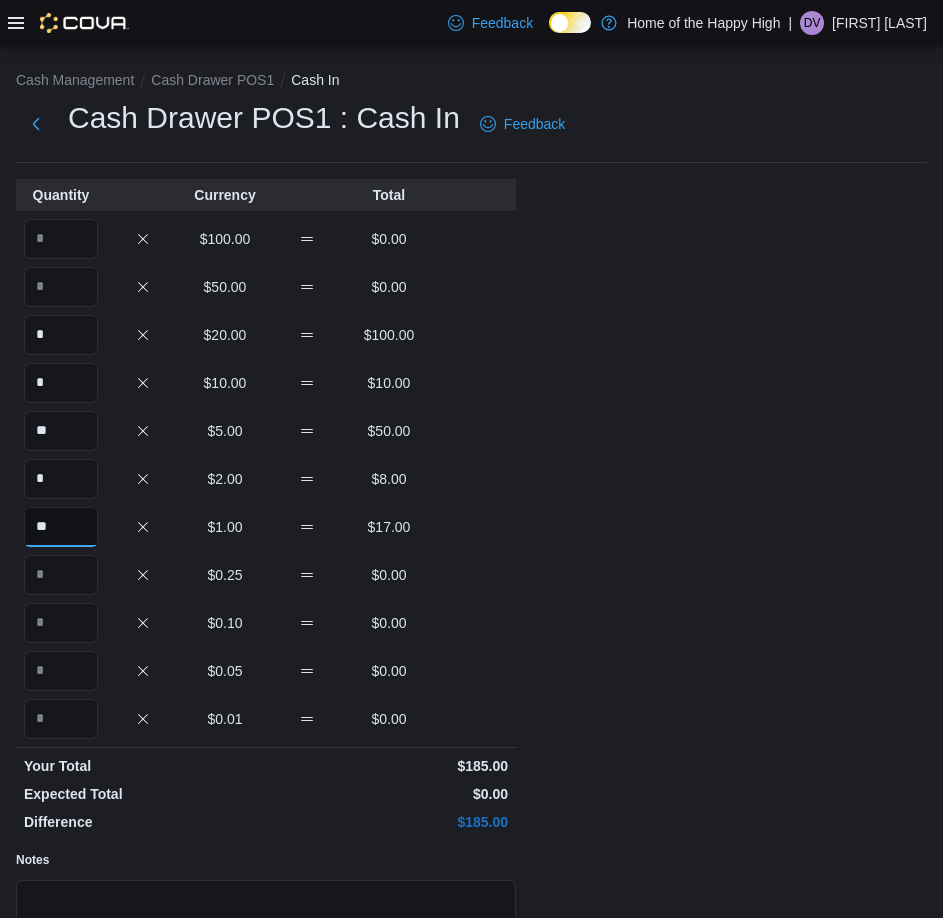 type on "**" 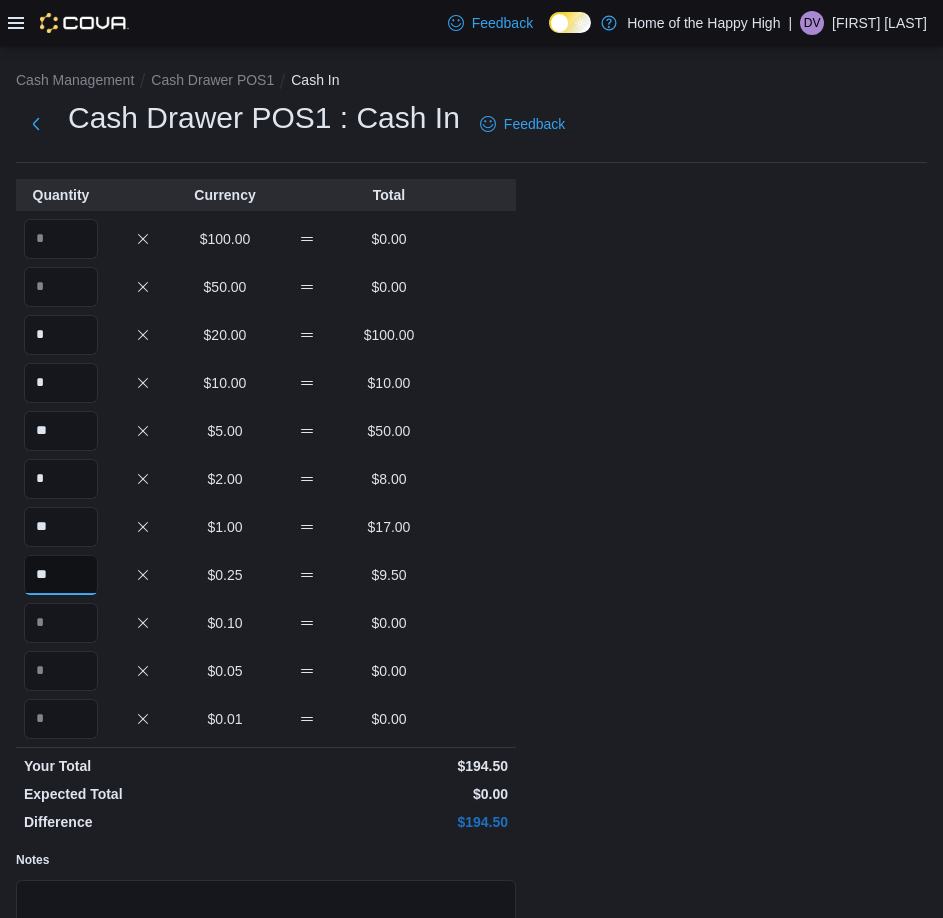 type on "**" 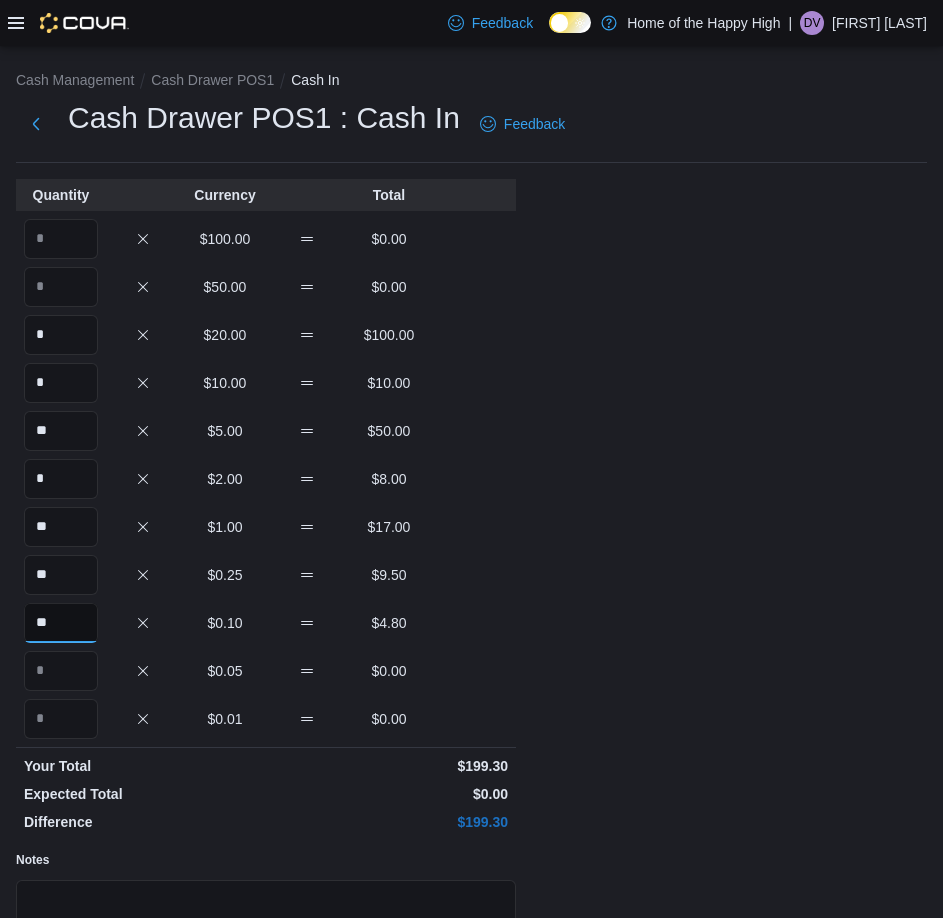 type on "**" 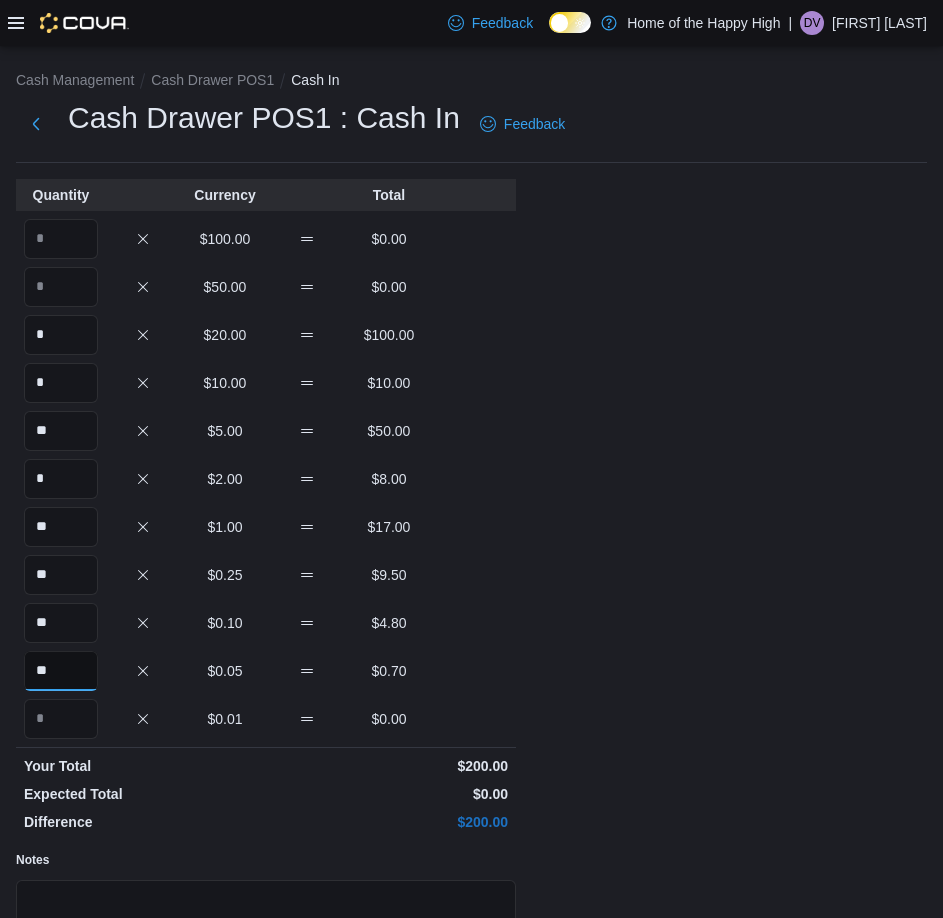 type on "**" 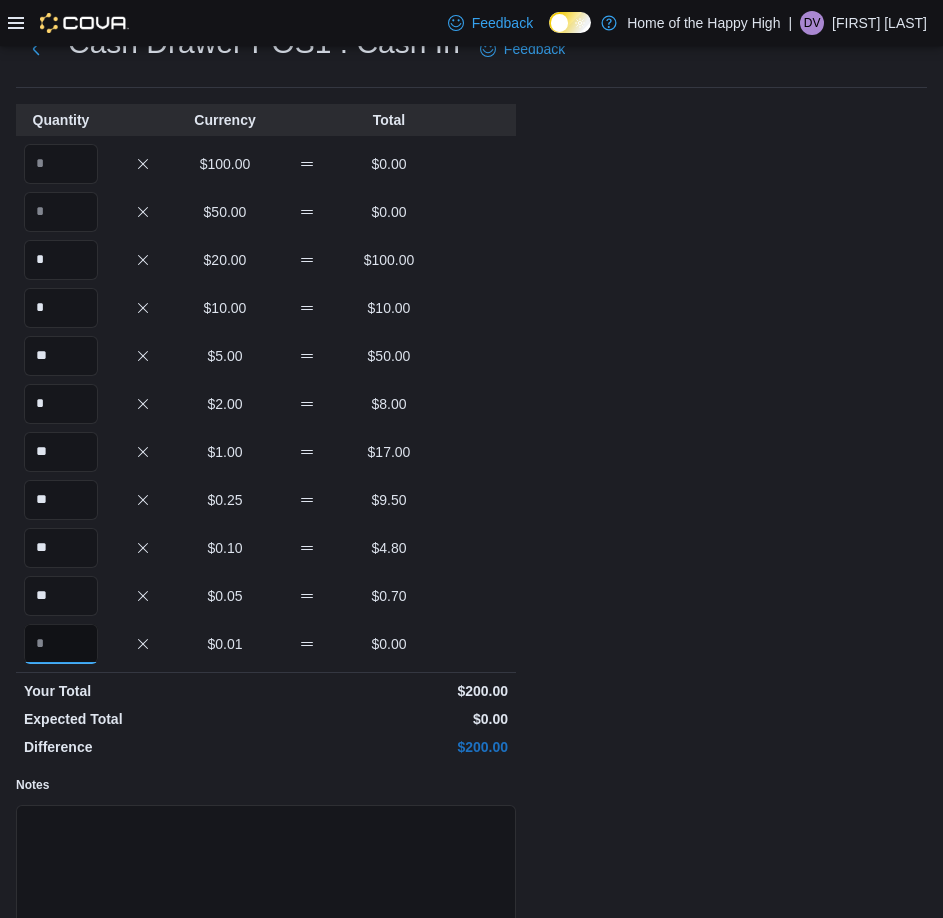 scroll, scrollTop: 199, scrollLeft: 0, axis: vertical 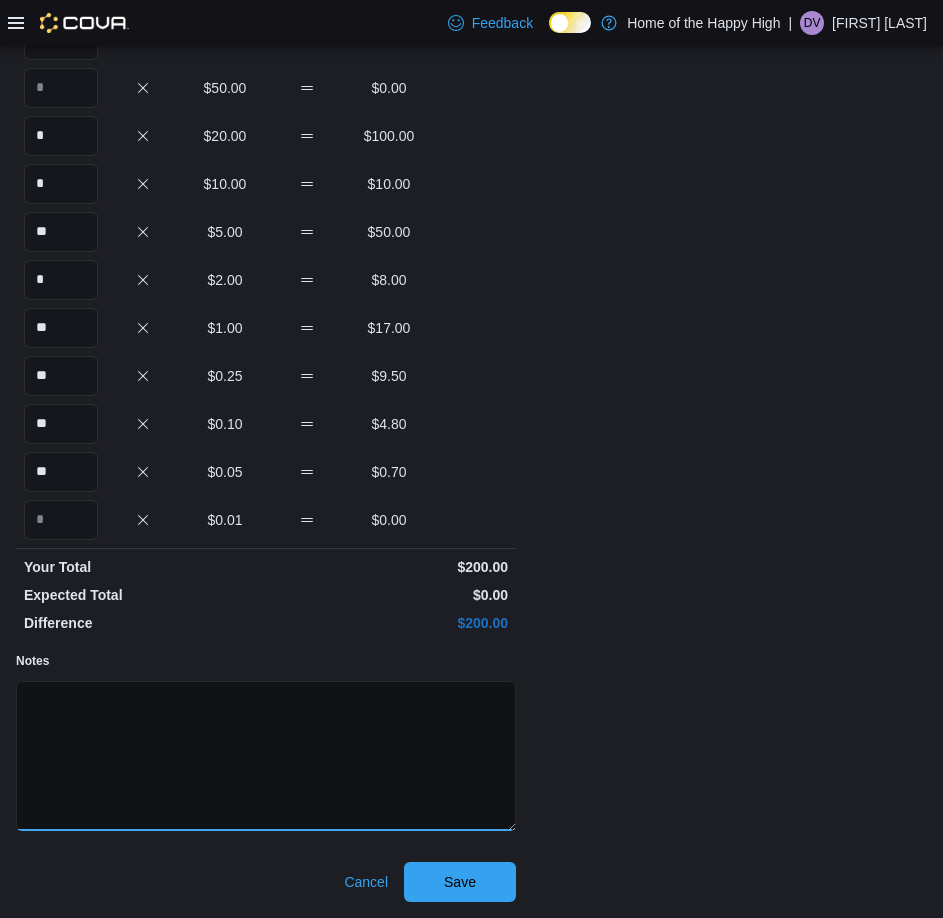 click on "Notes" at bounding box center (266, 756) 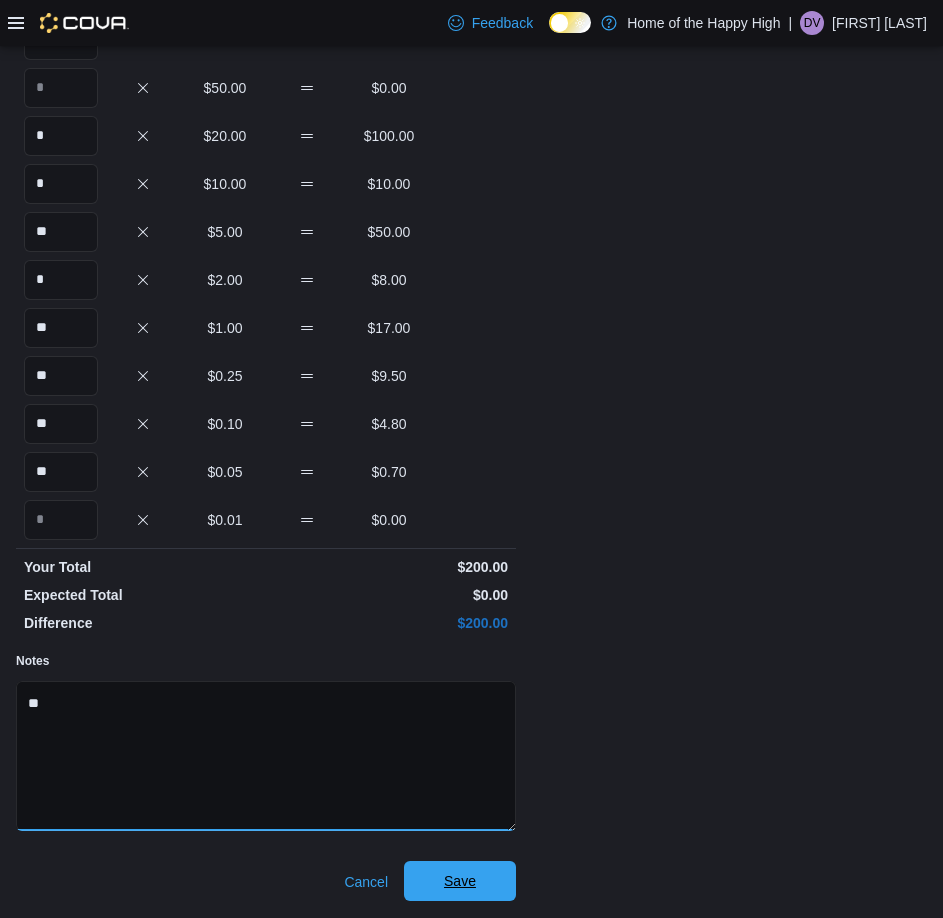 type on "**" 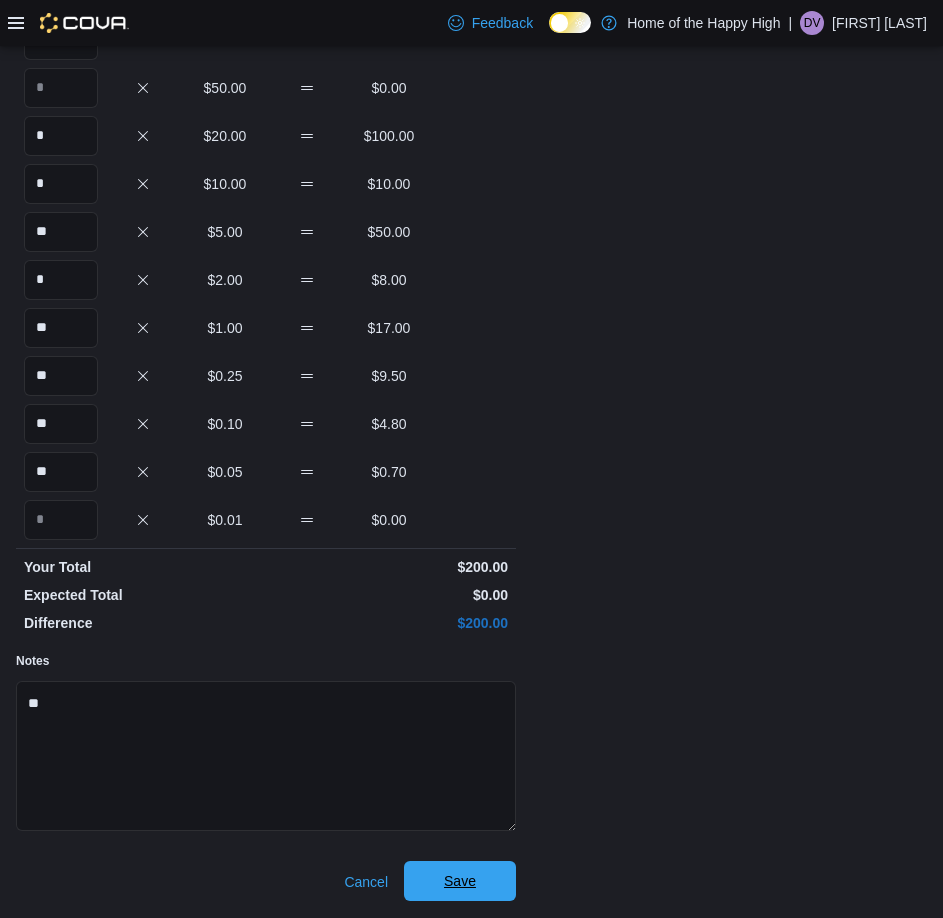 click on "Save" at bounding box center [460, 881] 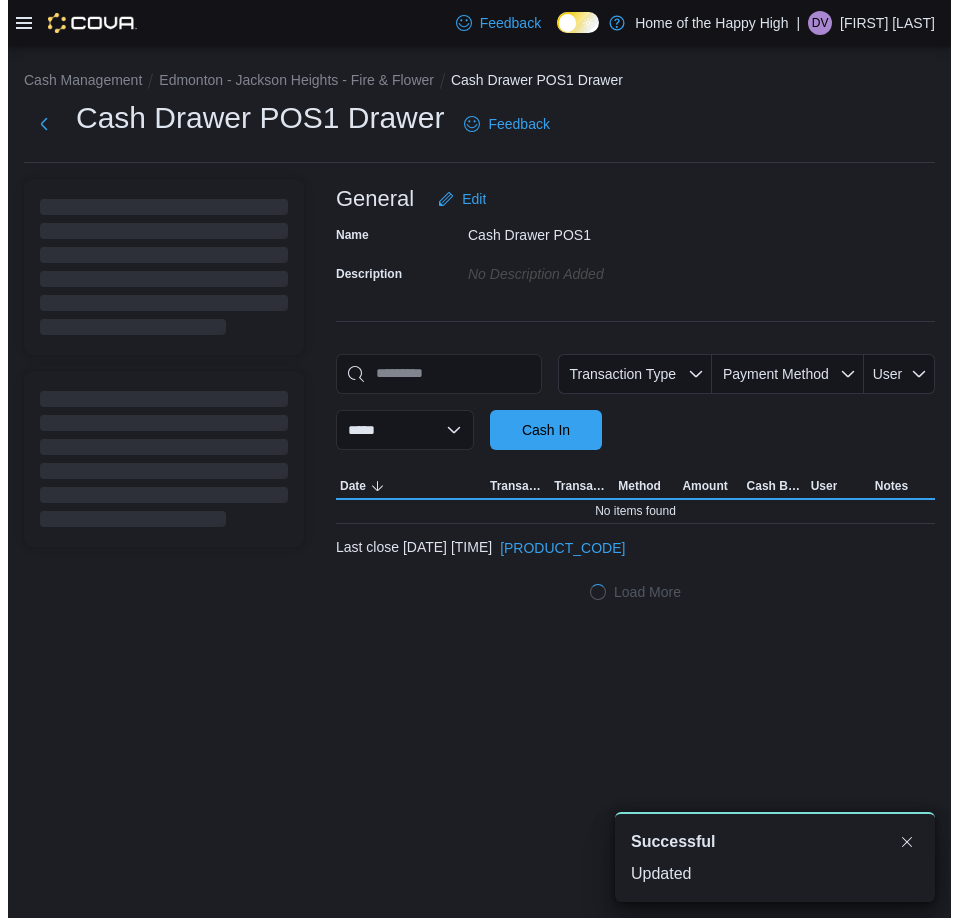 scroll, scrollTop: 0, scrollLeft: 0, axis: both 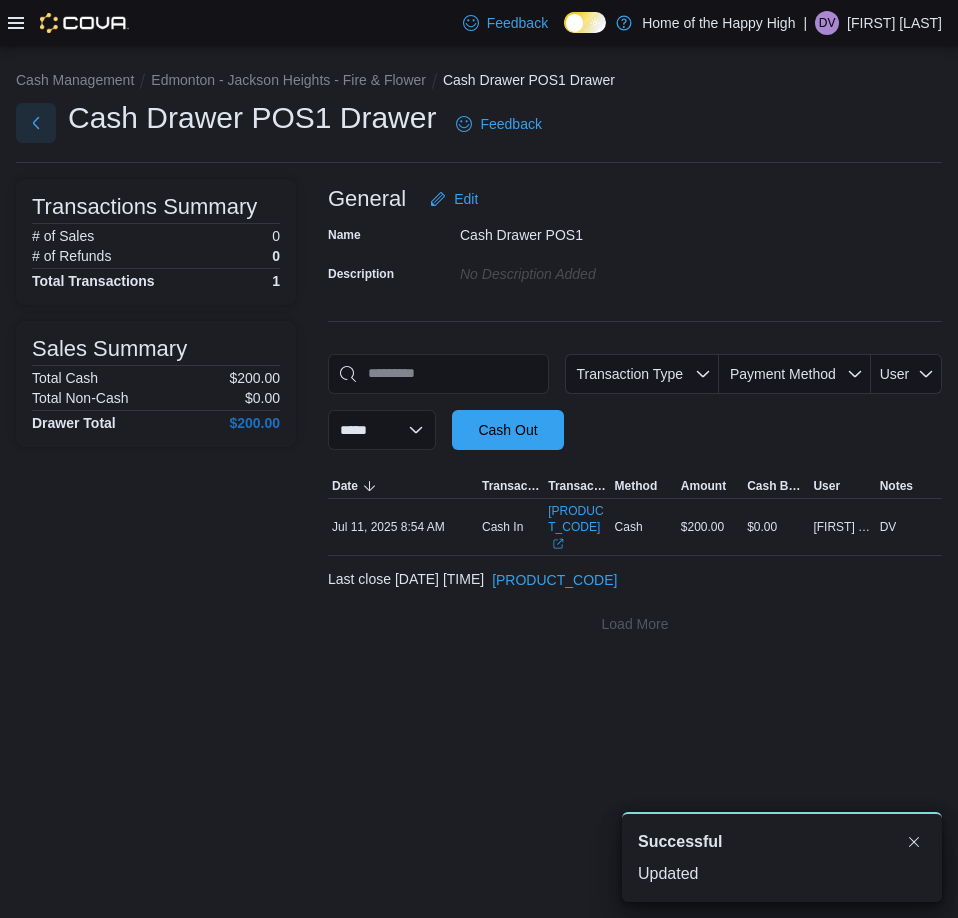 click at bounding box center [36, 123] 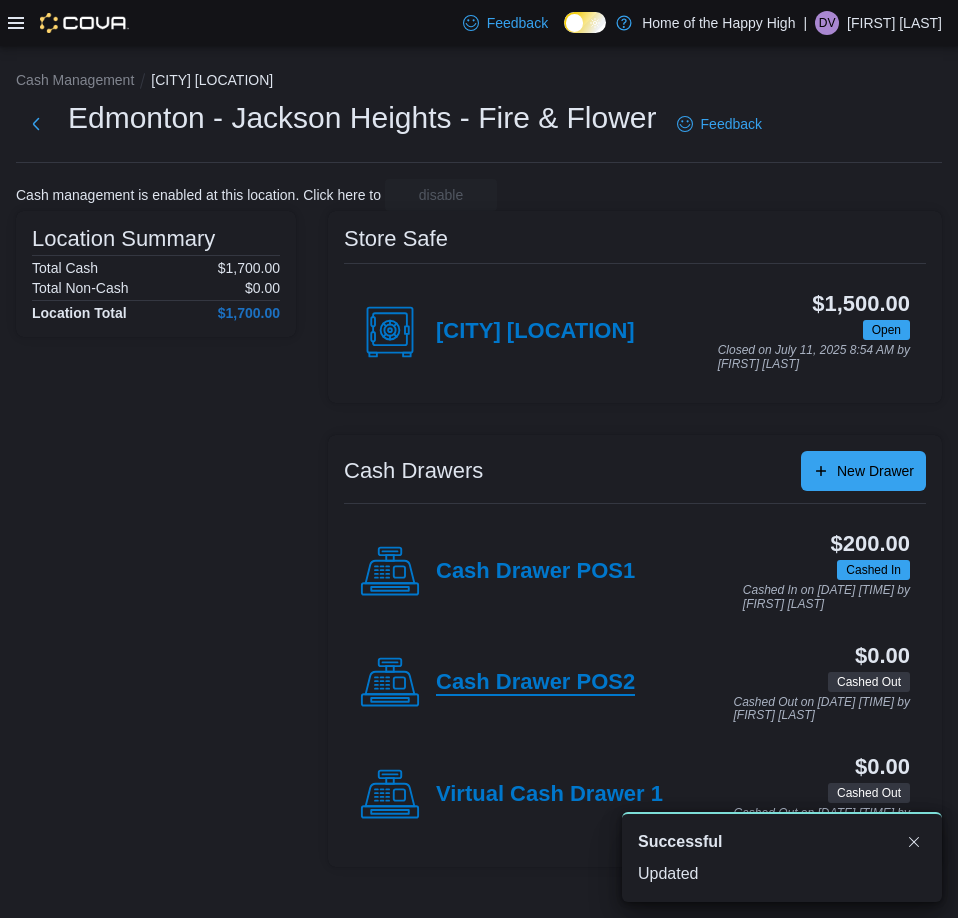click on "Cash Drawer POS2" at bounding box center (535, 683) 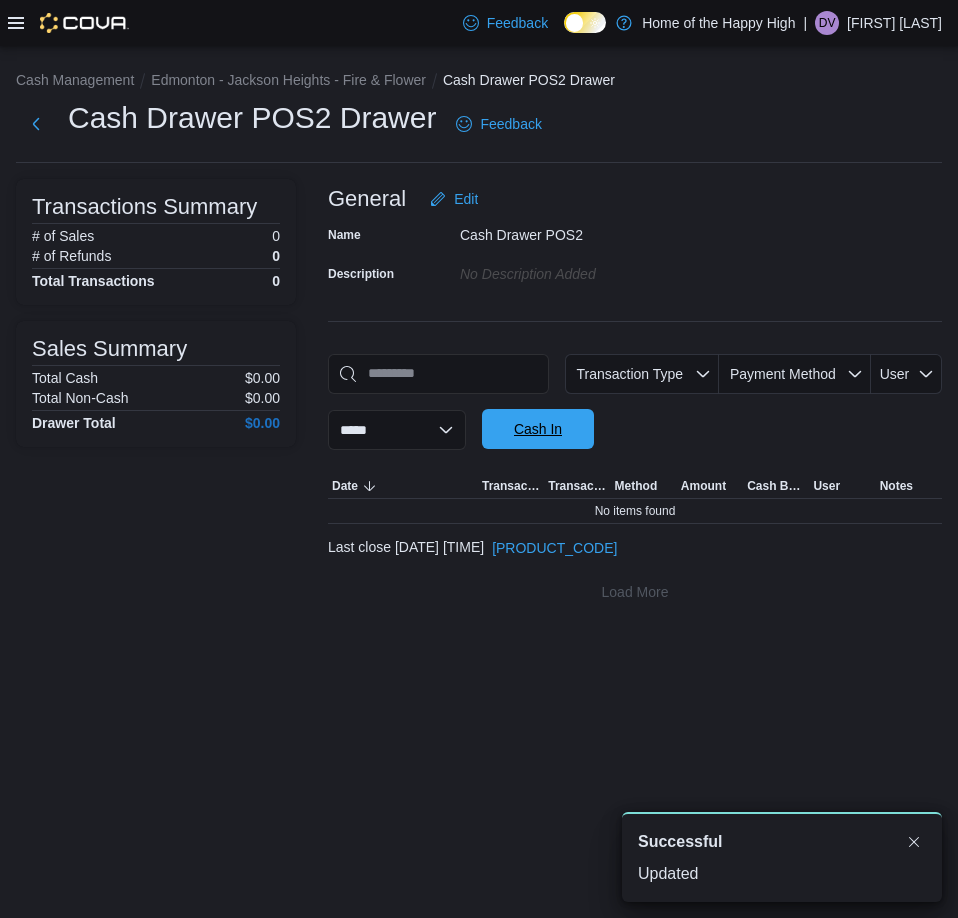 click on "Cash In" at bounding box center (538, 429) 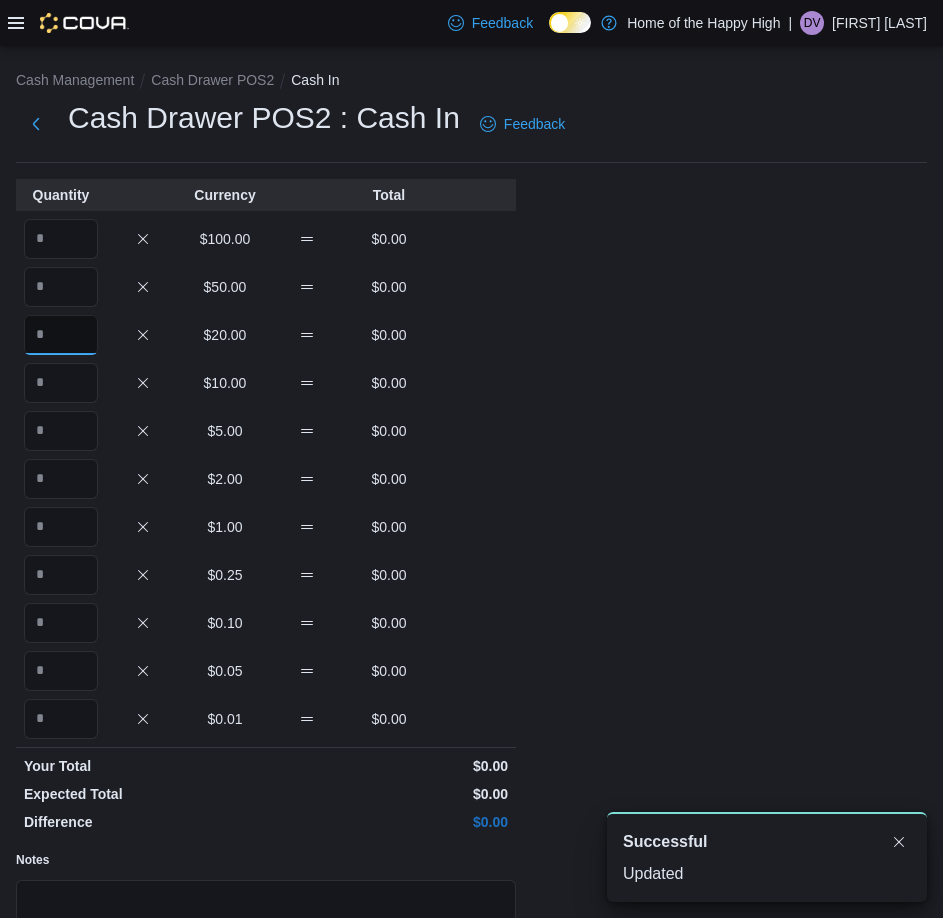 click at bounding box center [61, 335] 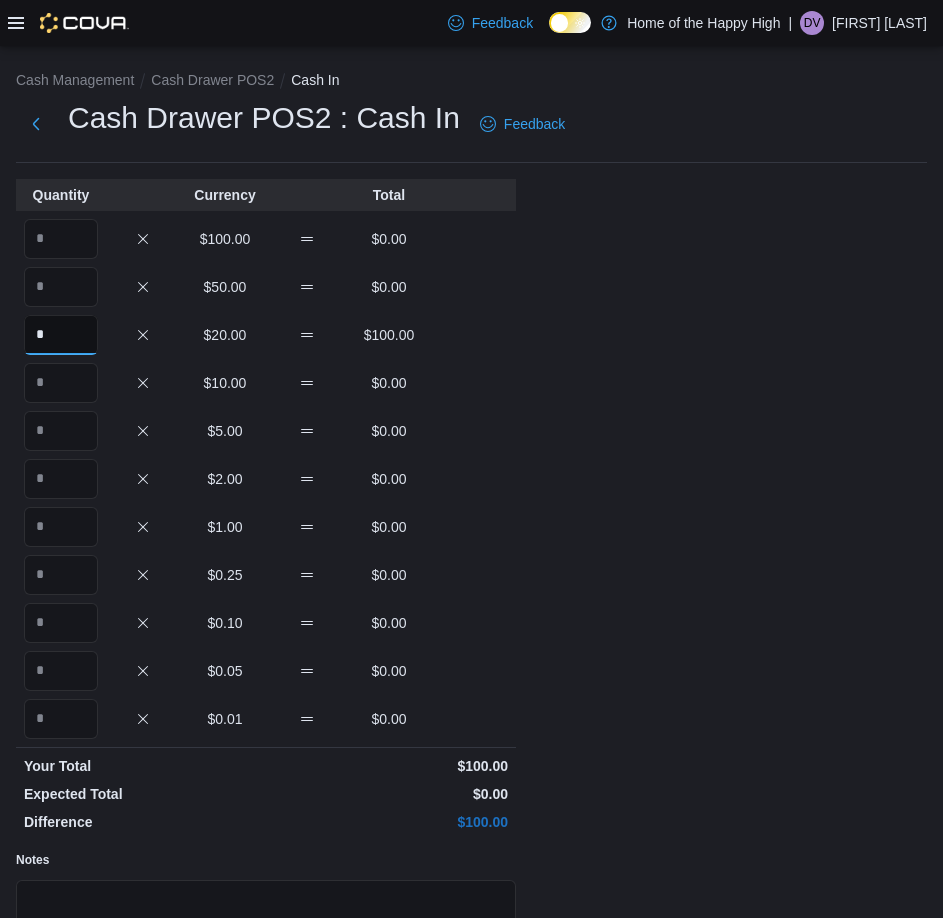 type on "*" 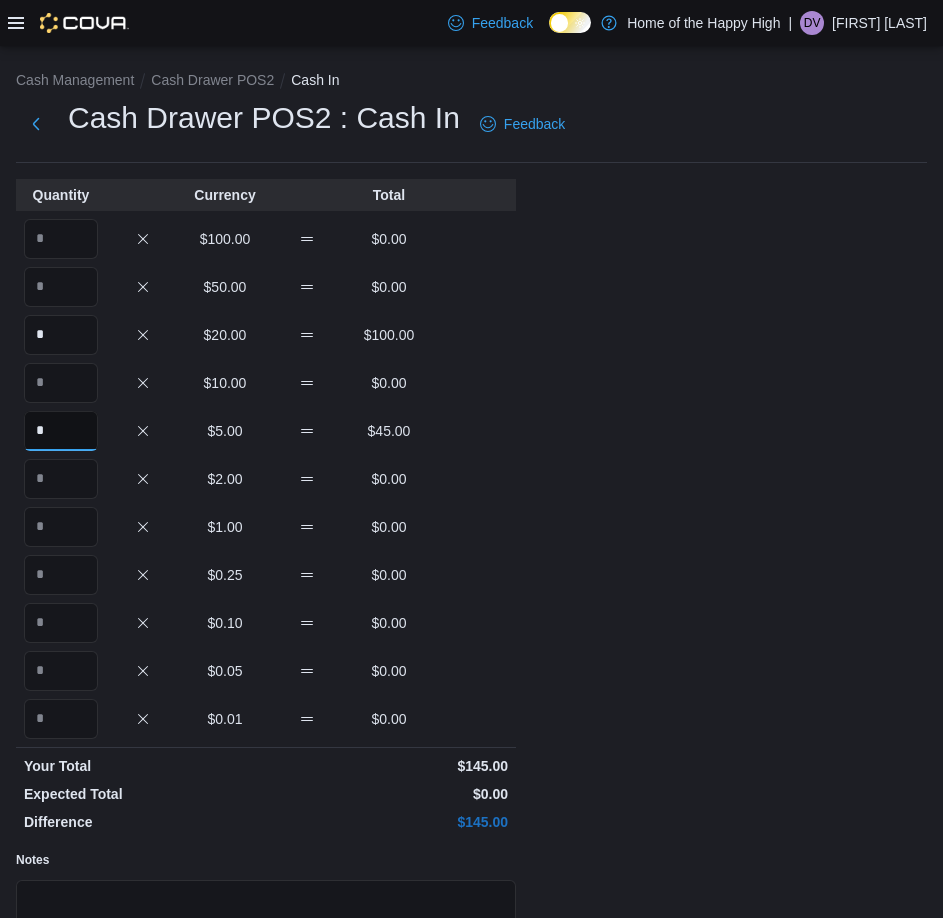 type on "*" 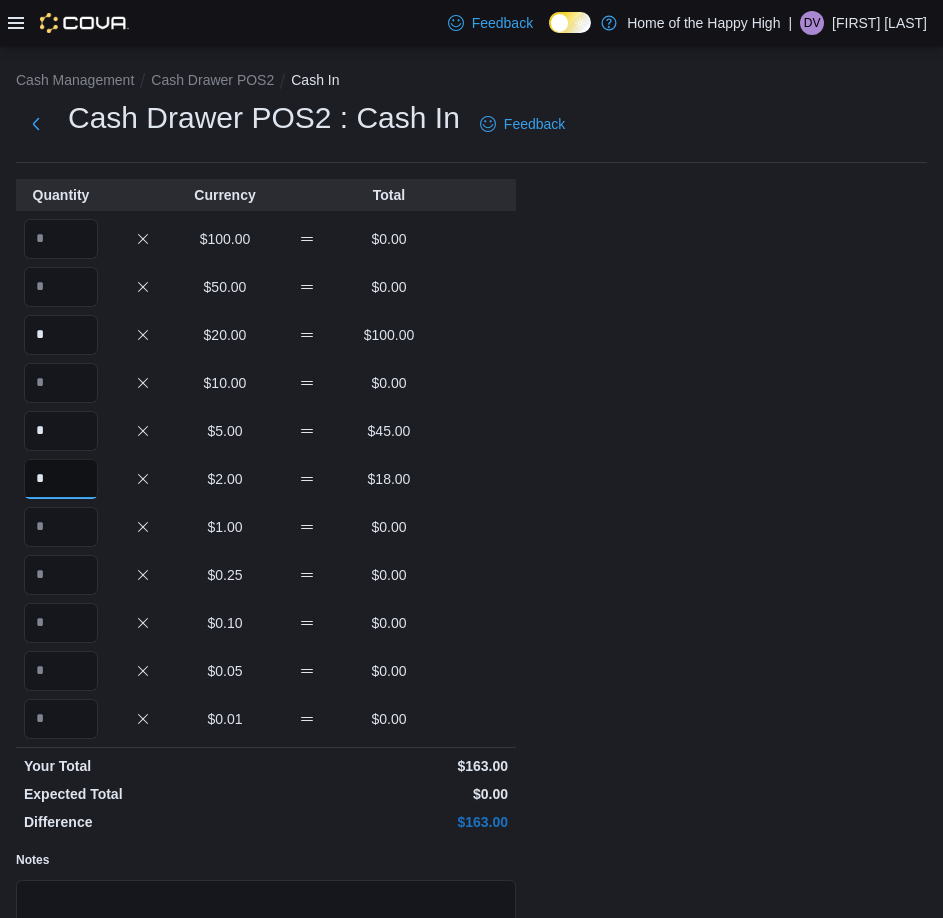 type on "*" 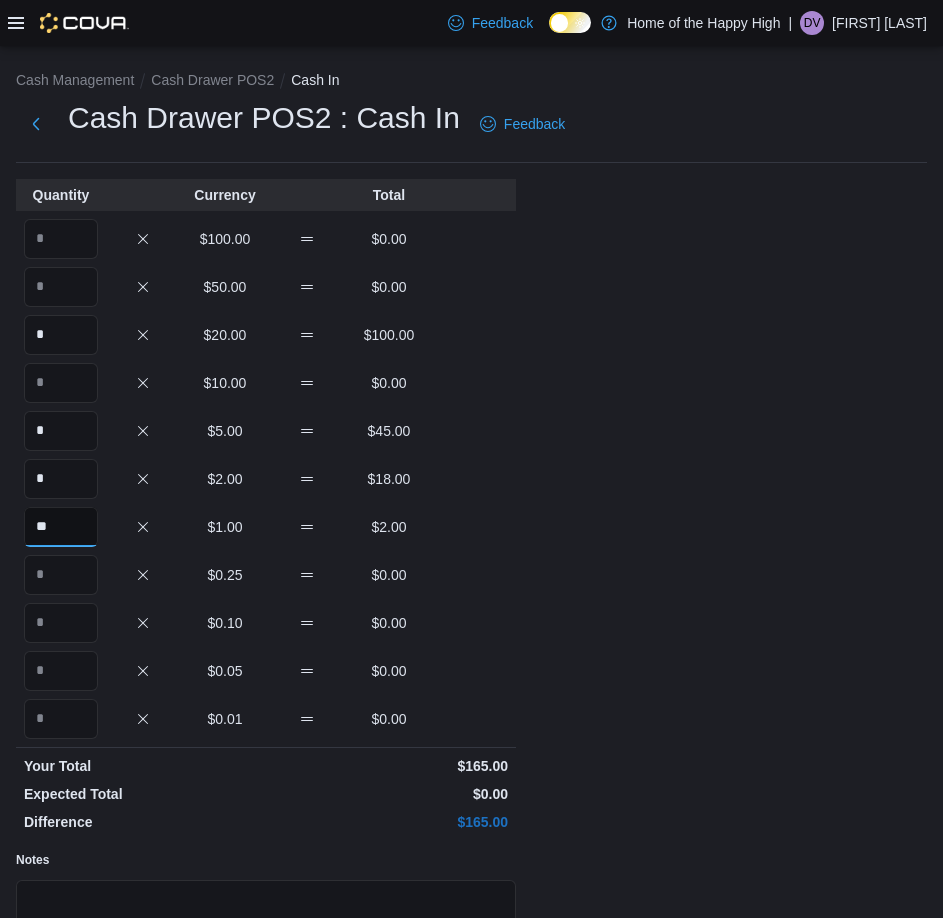 type on "**" 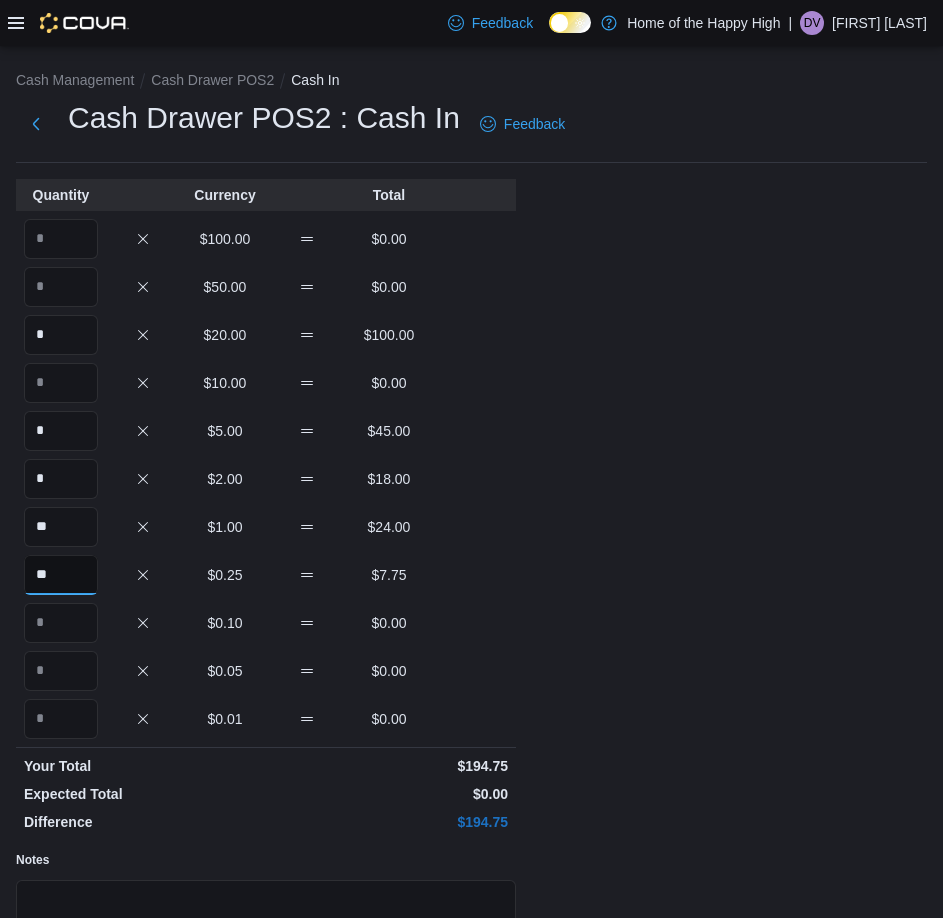 type on "**" 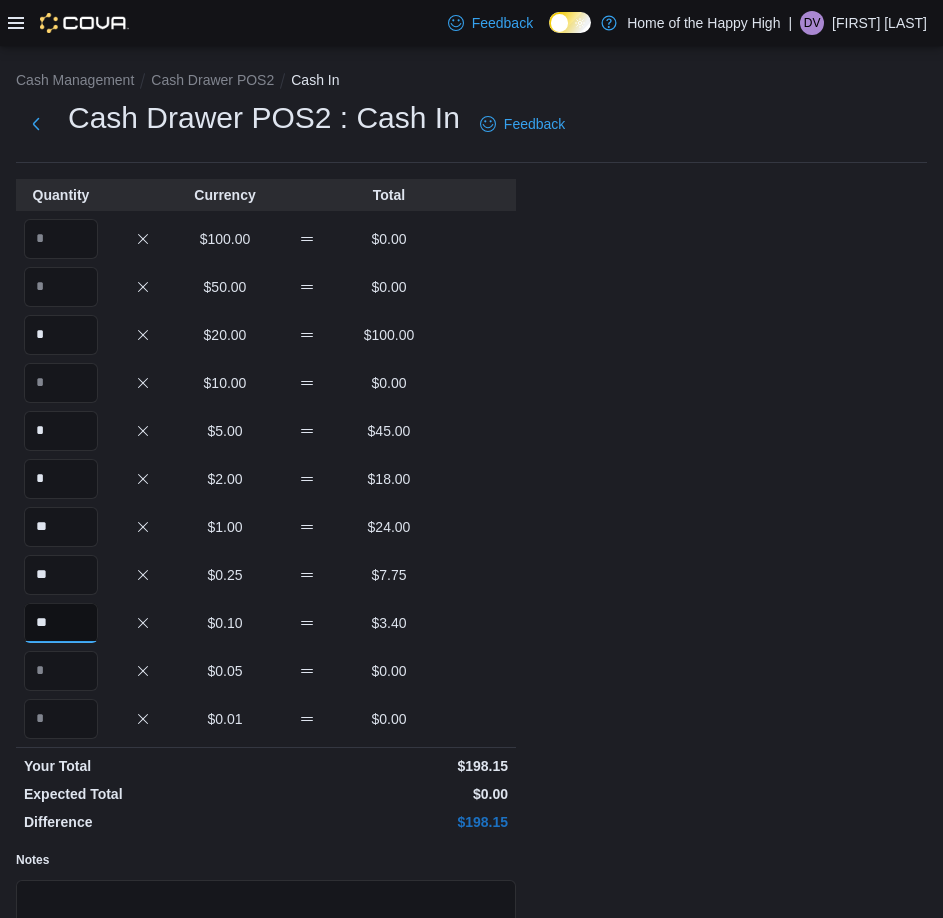 type on "**" 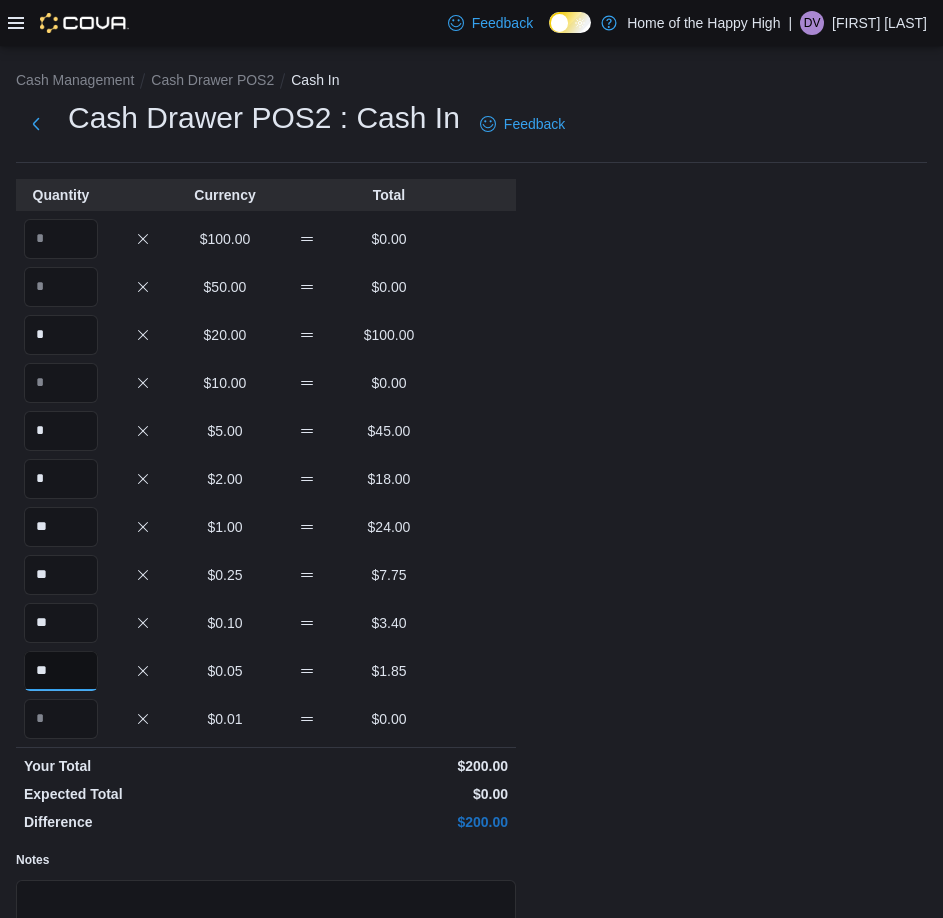 type on "**" 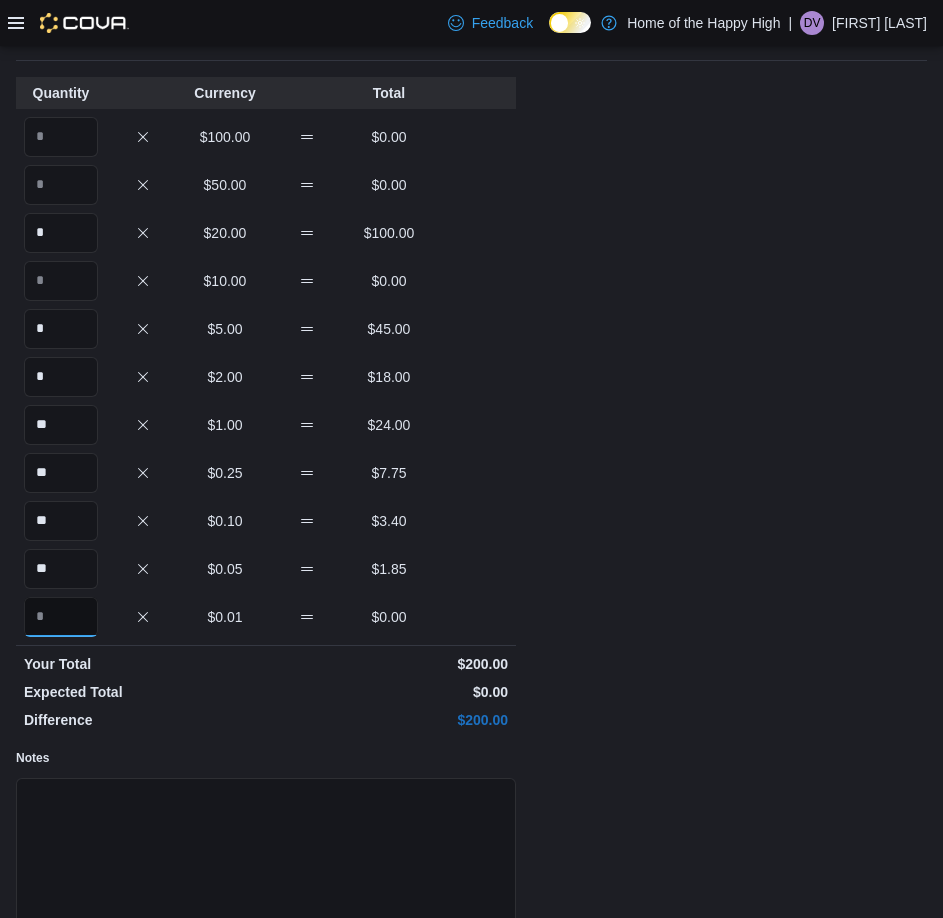 scroll, scrollTop: 199, scrollLeft: 0, axis: vertical 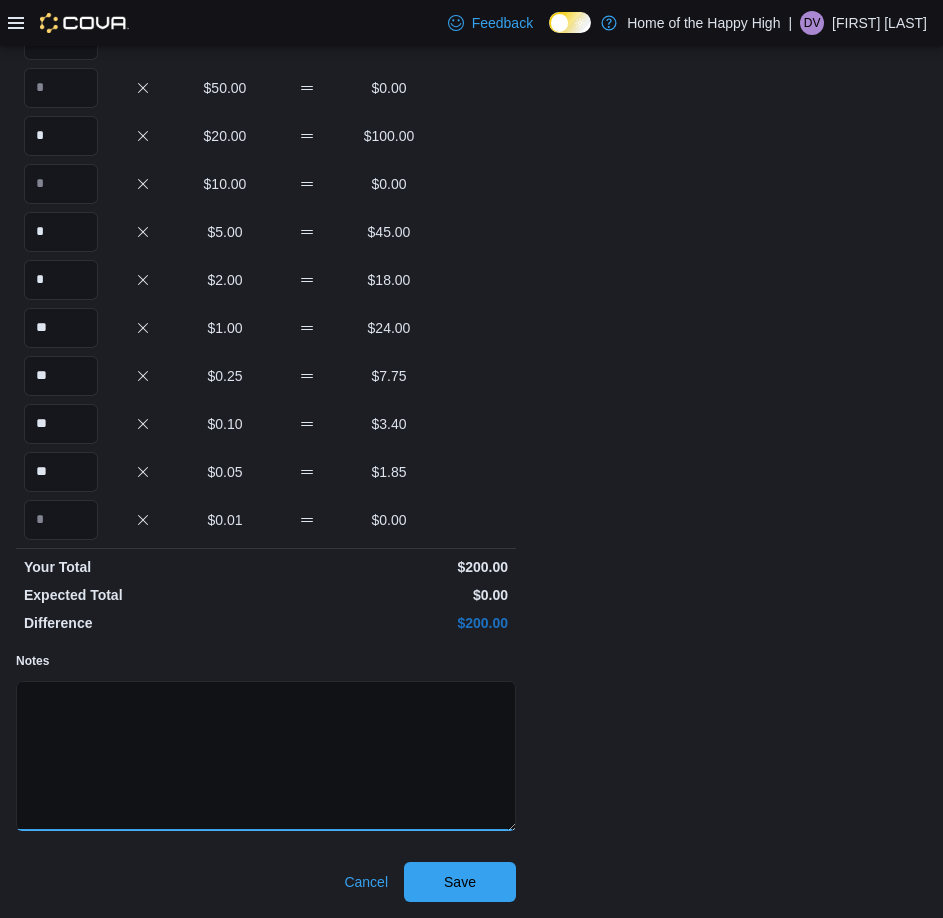 click on "Notes" at bounding box center (266, 756) 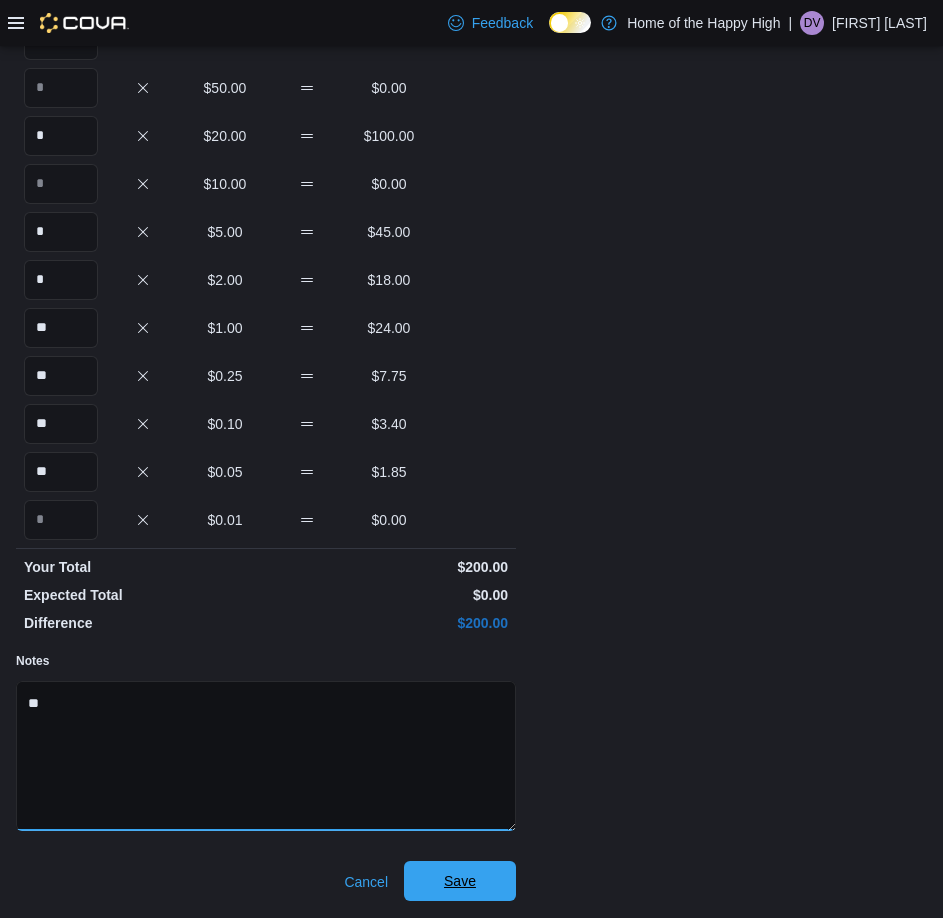 type on "**" 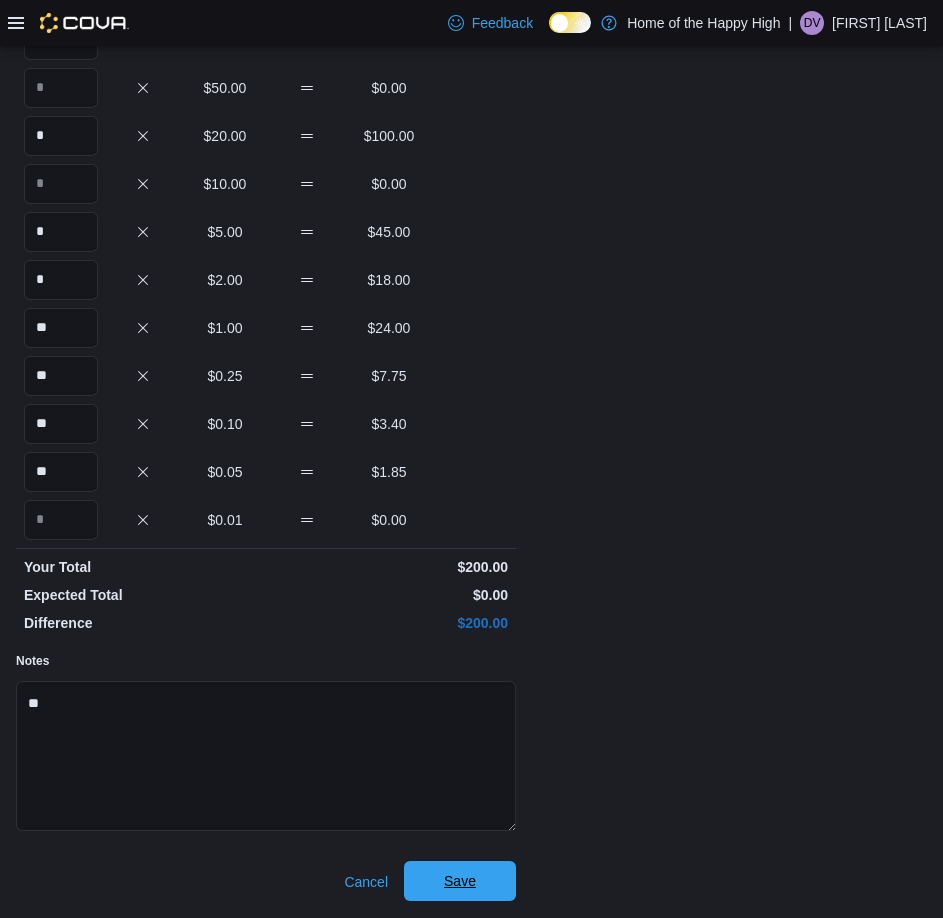 click on "Save" at bounding box center (460, 881) 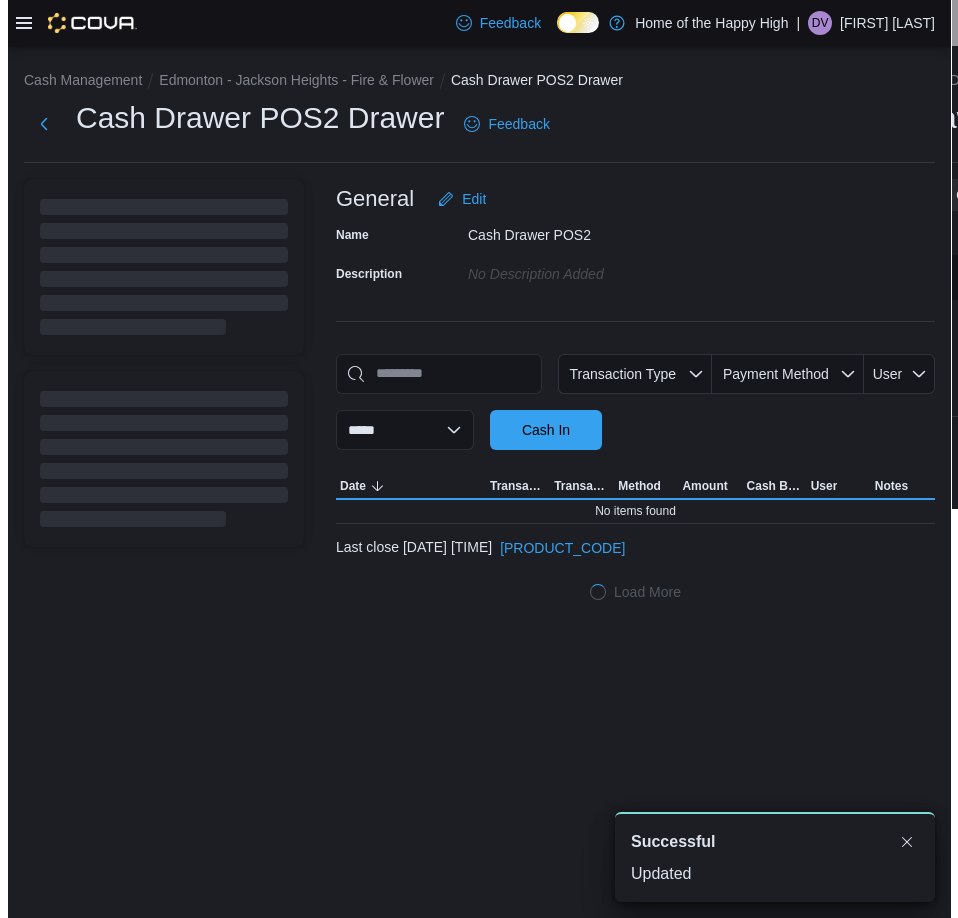 scroll, scrollTop: 0, scrollLeft: 0, axis: both 